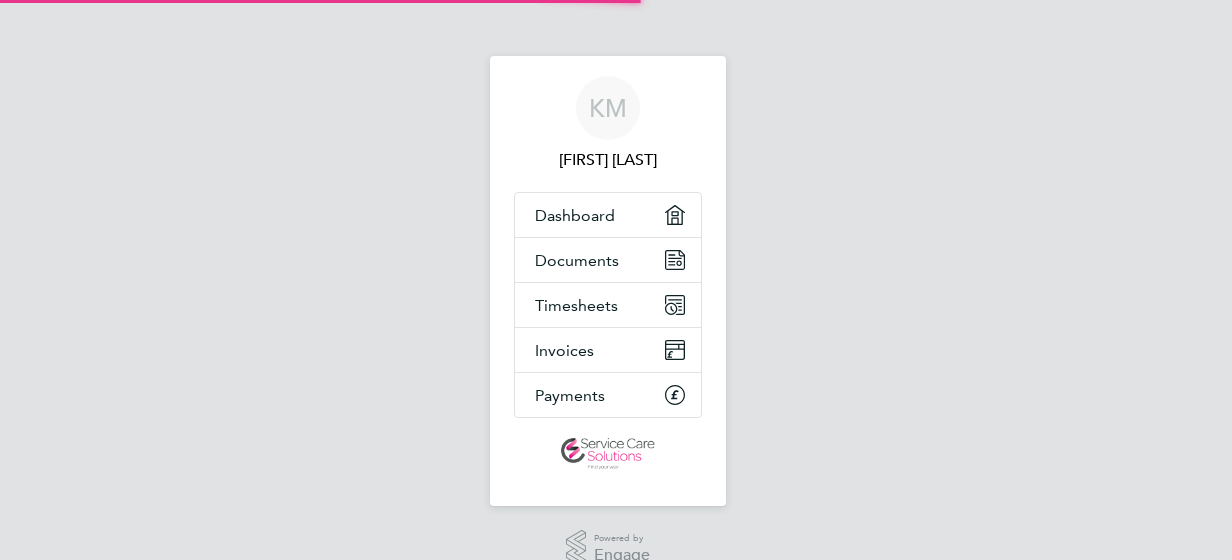 scroll, scrollTop: 0, scrollLeft: 0, axis: both 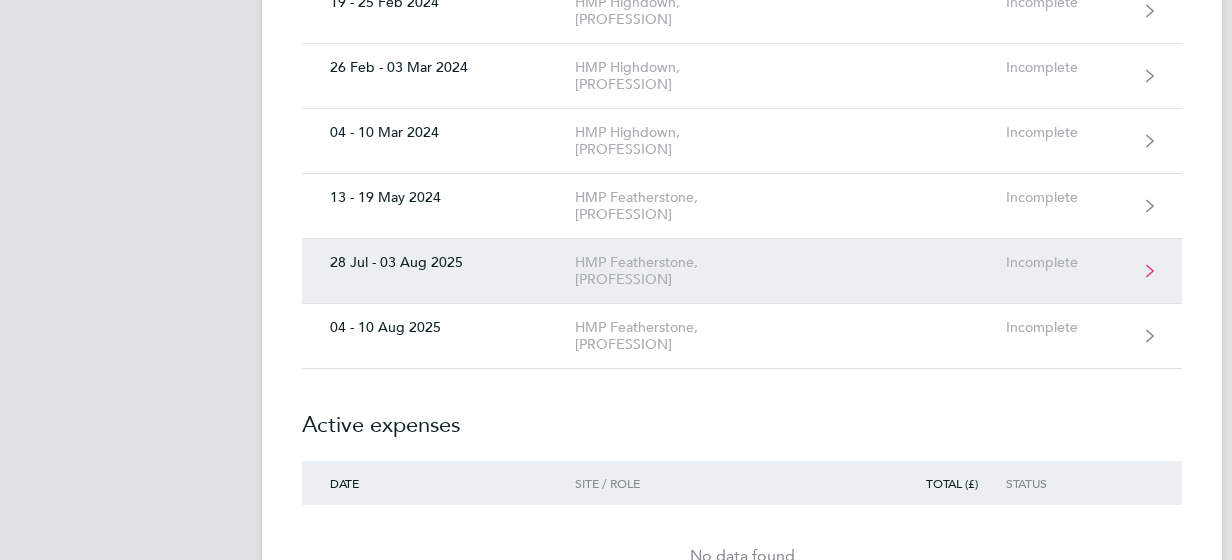 click on "28 Jul - 03 Aug 2025  HMP Featherstone, [PROFESSION]  Incomplete" 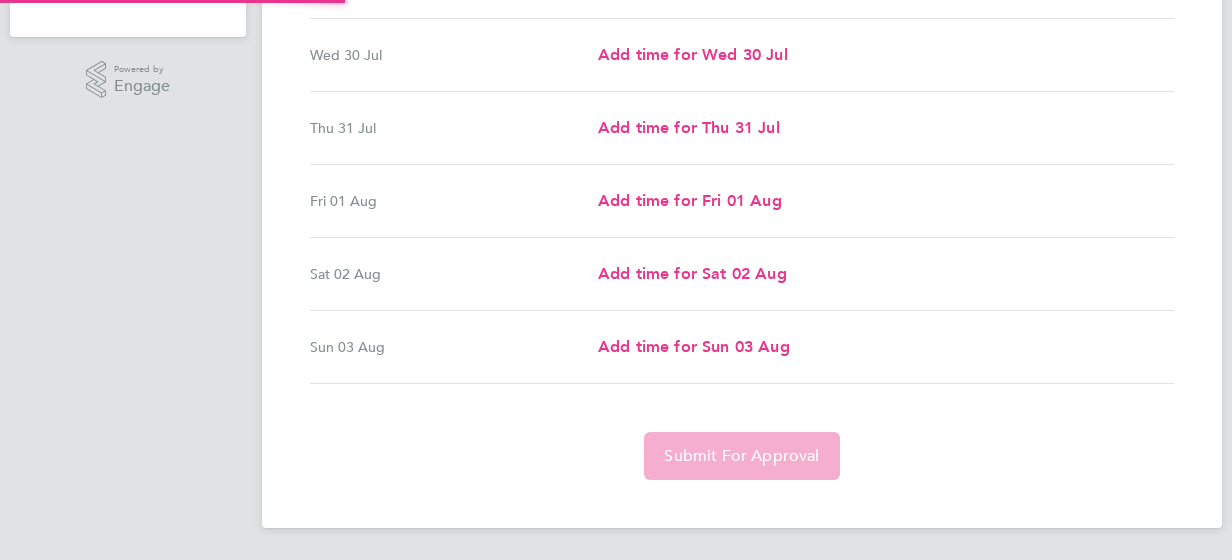 scroll, scrollTop: 0, scrollLeft: 0, axis: both 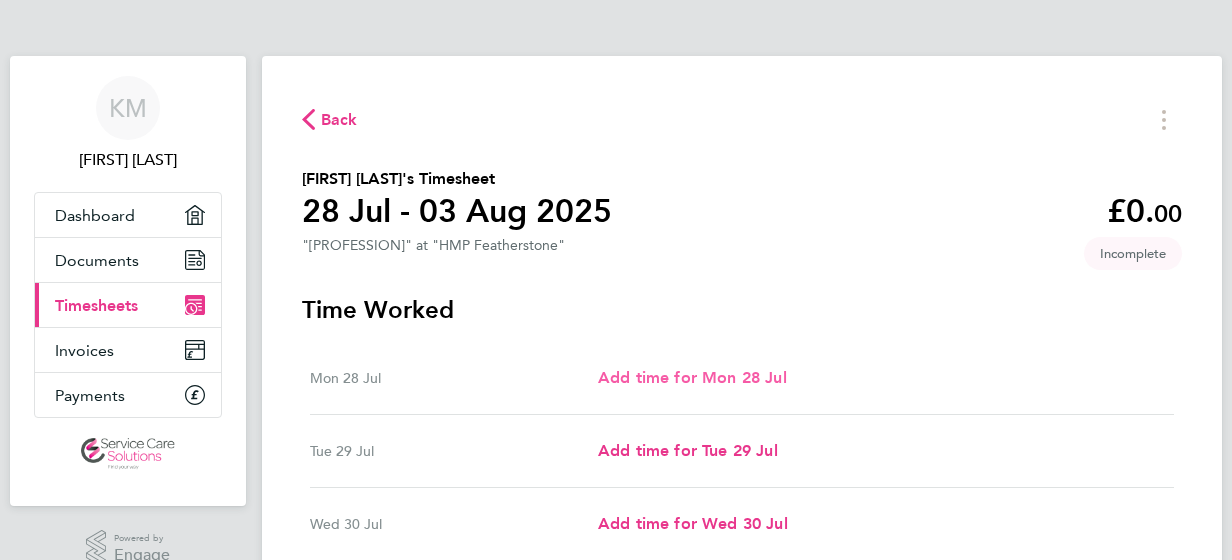 click on "Add time for Mon 28 Jul" at bounding box center (692, 377) 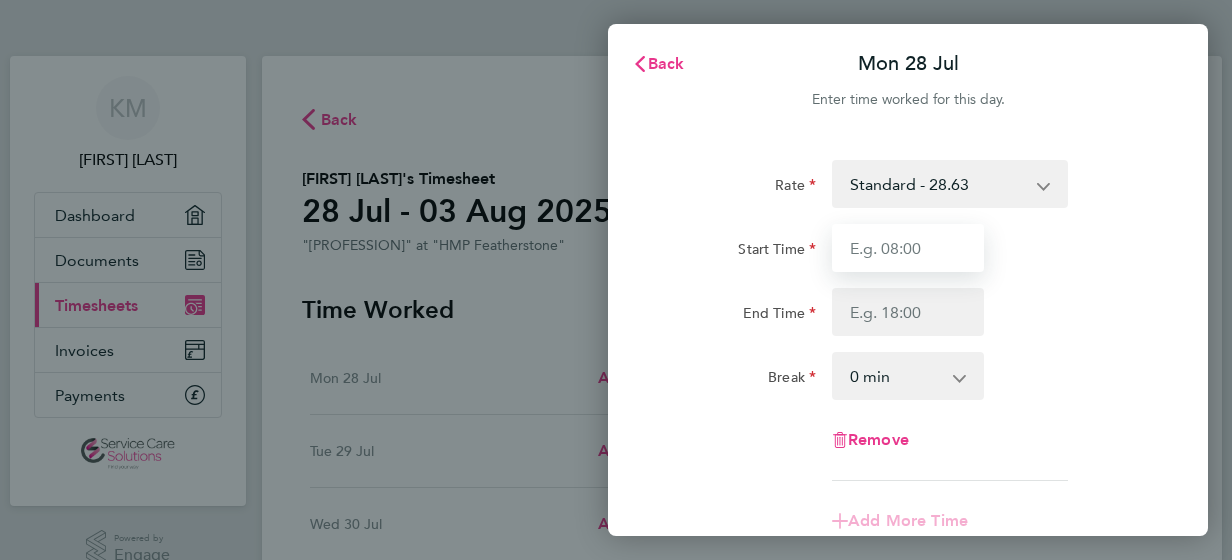 click on "Start Time" at bounding box center [908, 248] 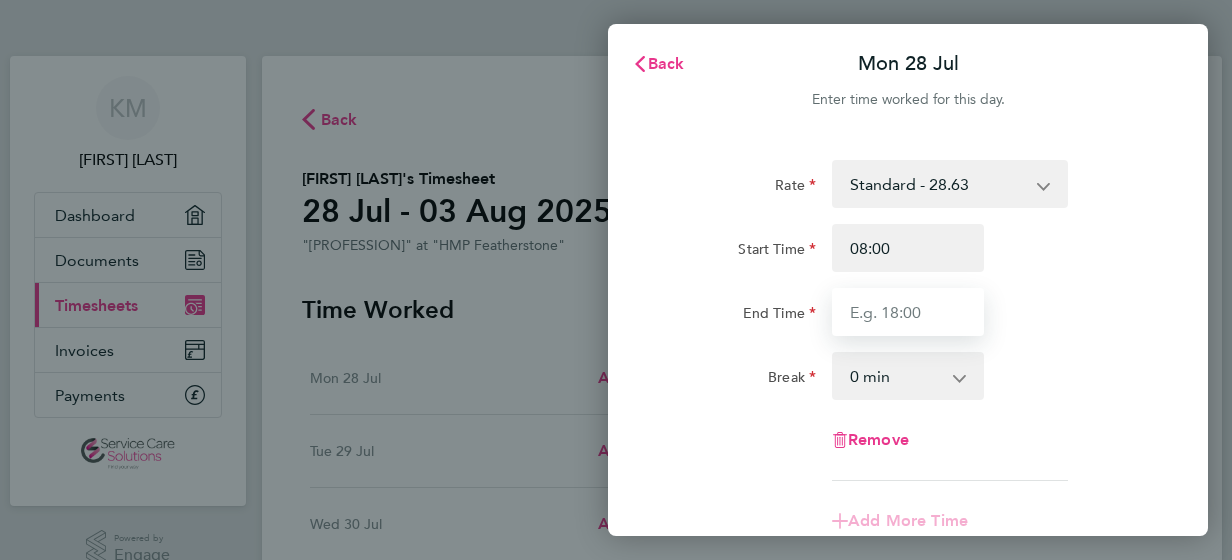click on "End Time" at bounding box center [908, 312] 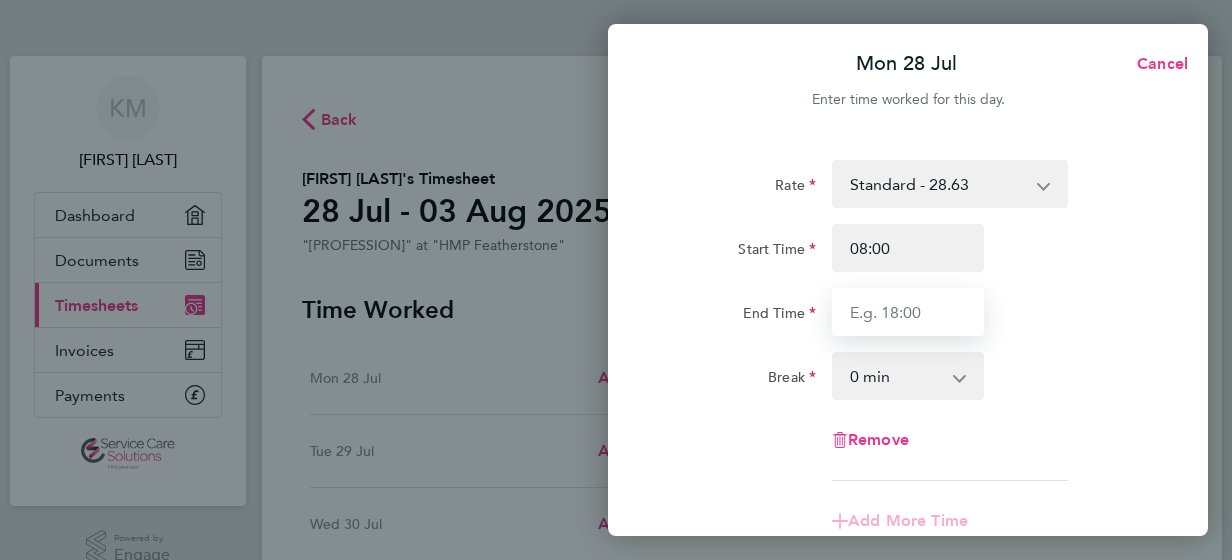 type on "18:30" 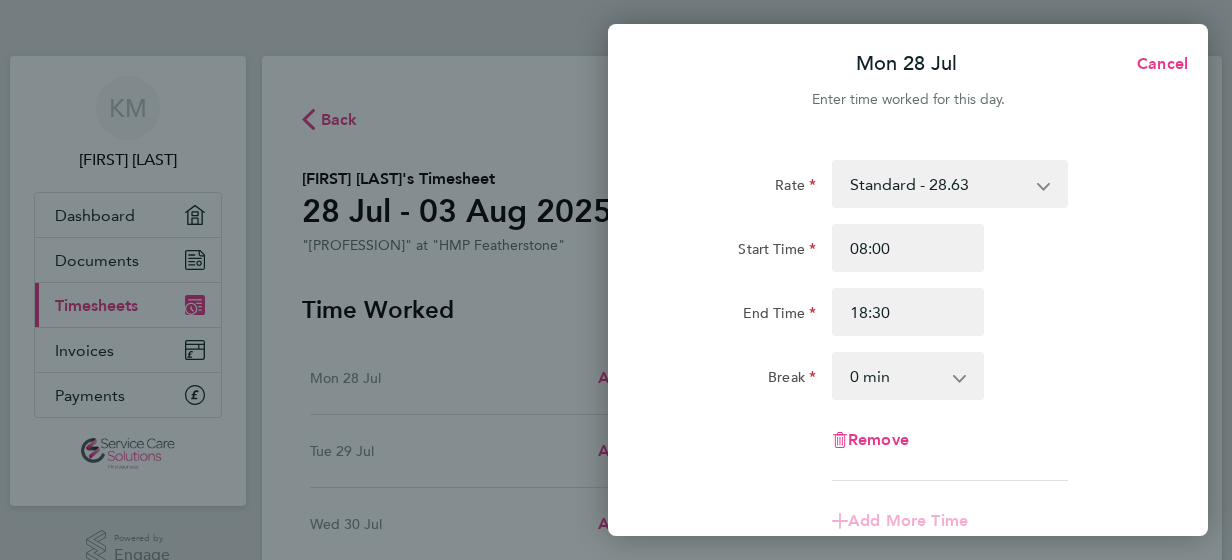 click 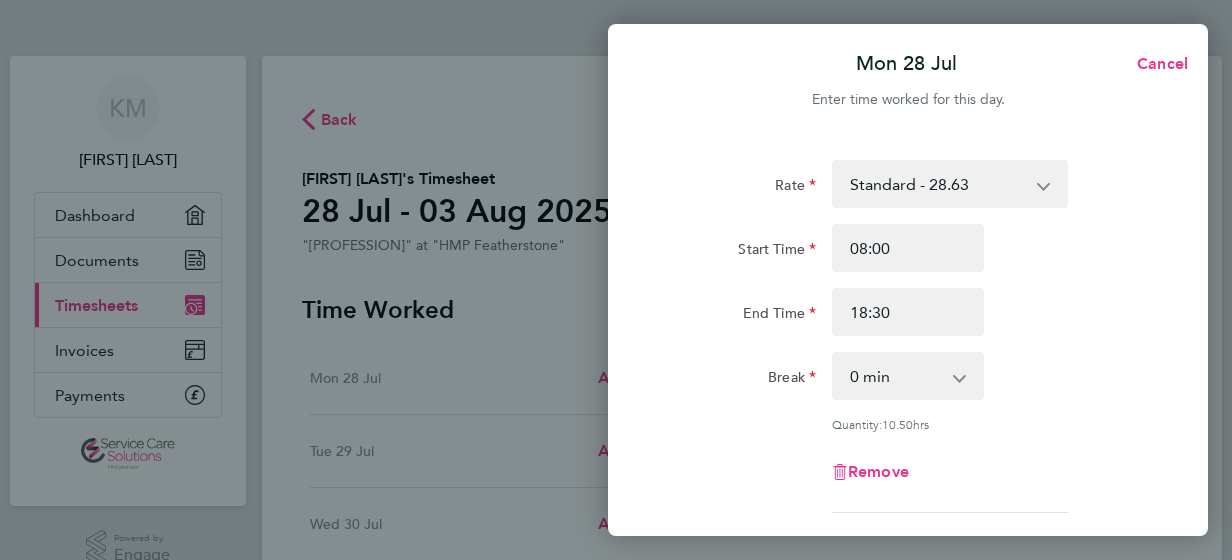 click on "0 min   15 min   30 min   45 min   60 min   75 min   90 min" at bounding box center [896, 376] 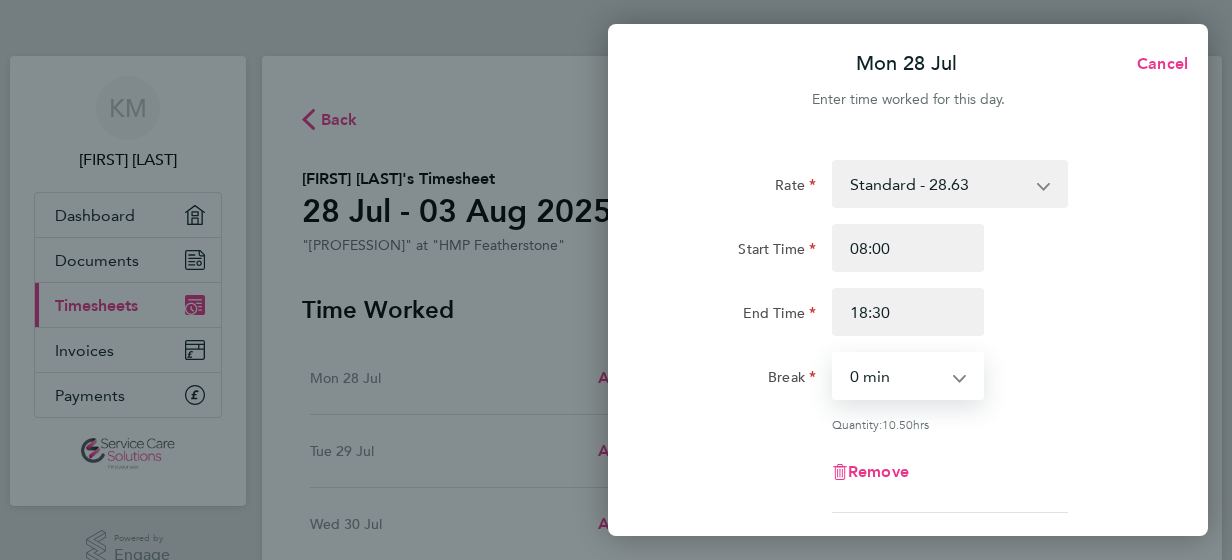select on "30" 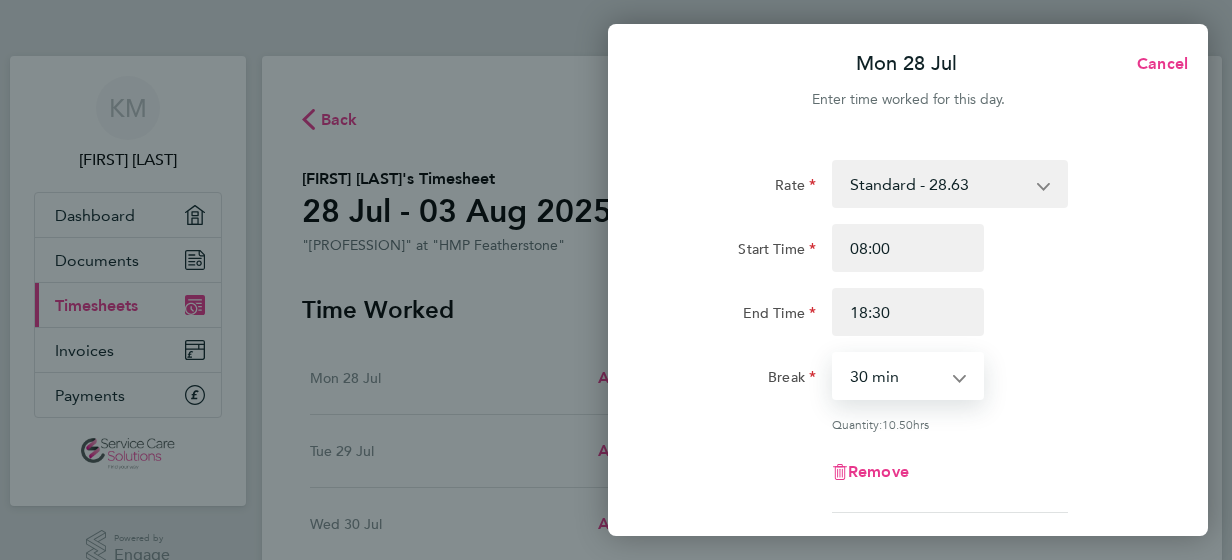 click on "0 min   15 min   30 min   45 min   60 min   75 min   90 min" at bounding box center (896, 376) 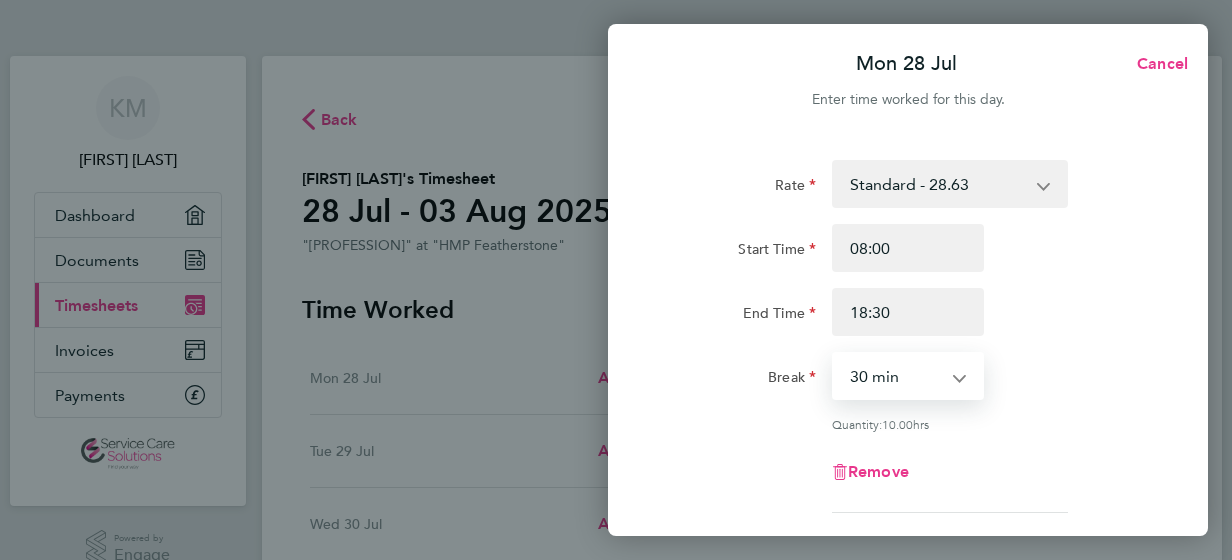 click on "Start Time 08:00 End Time 18:30" 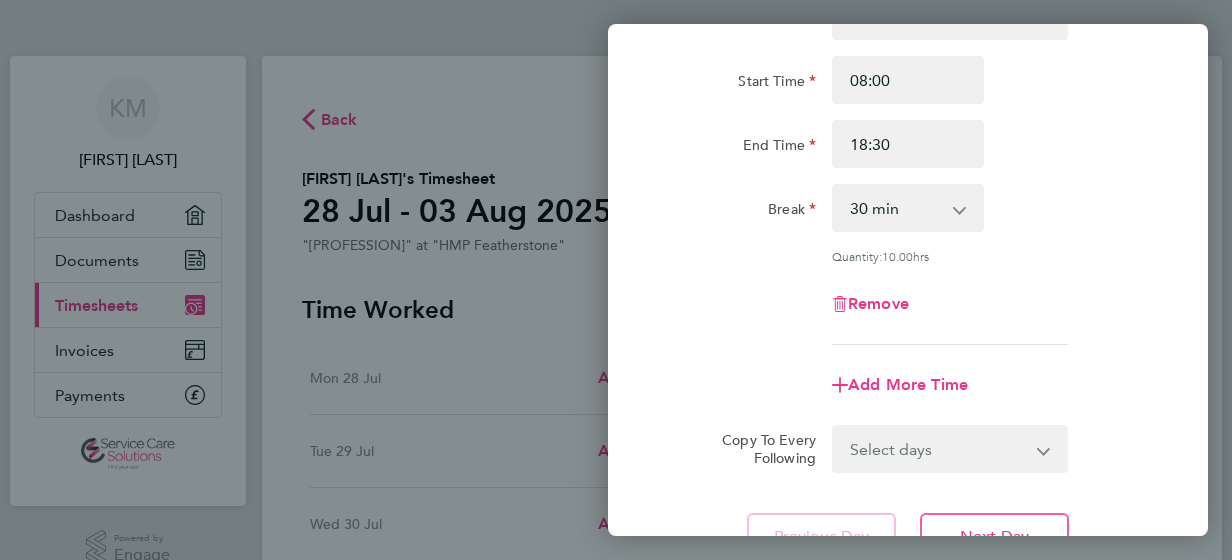 scroll, scrollTop: 240, scrollLeft: 0, axis: vertical 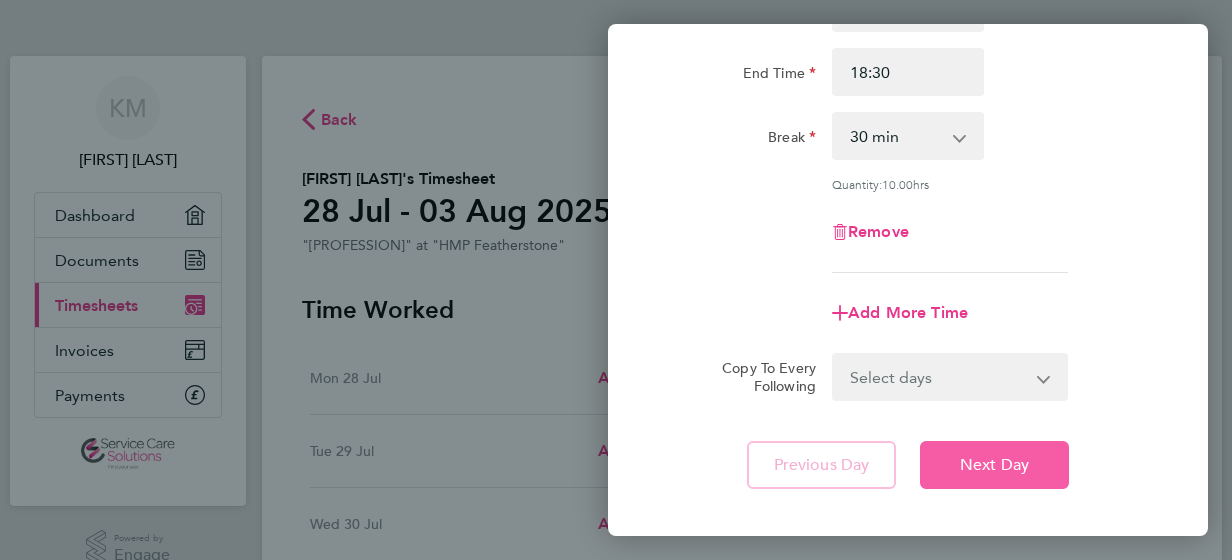 click on "Next Day" 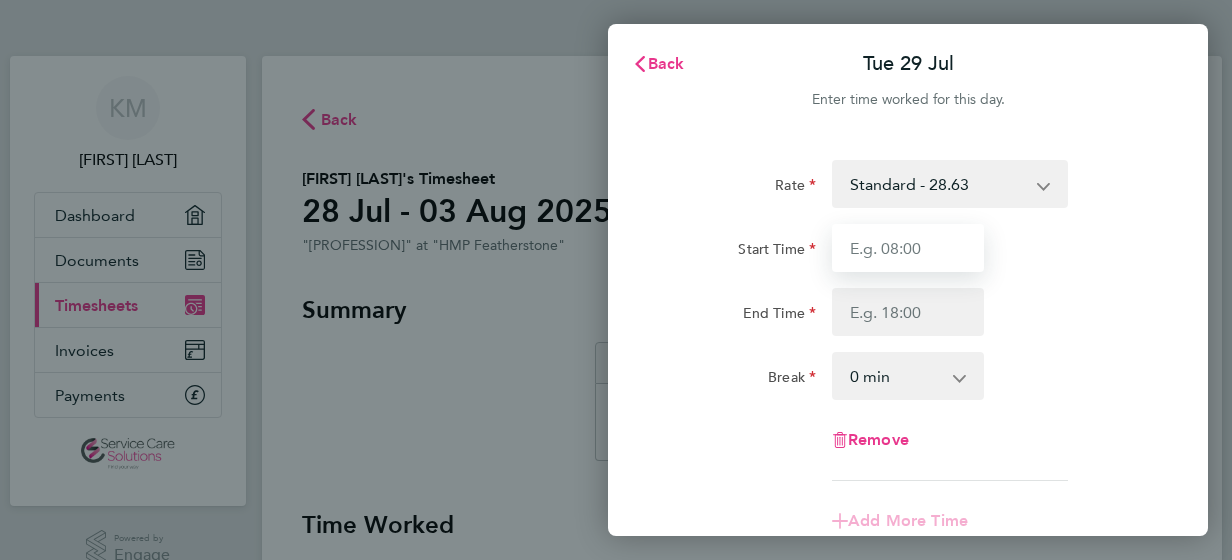 click on "Start Time" at bounding box center (908, 248) 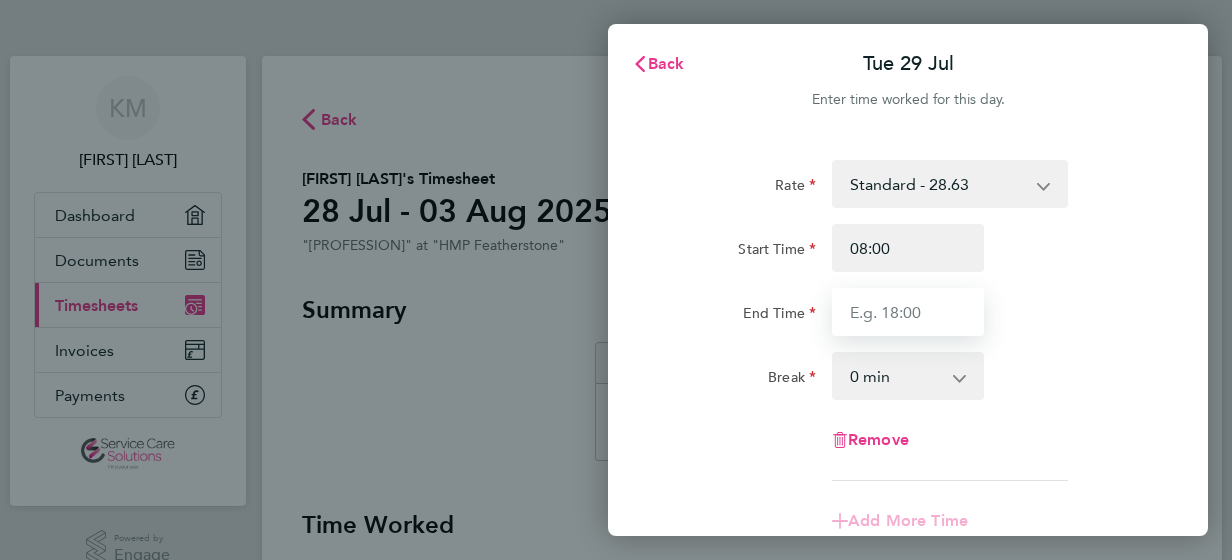 type on "18:30" 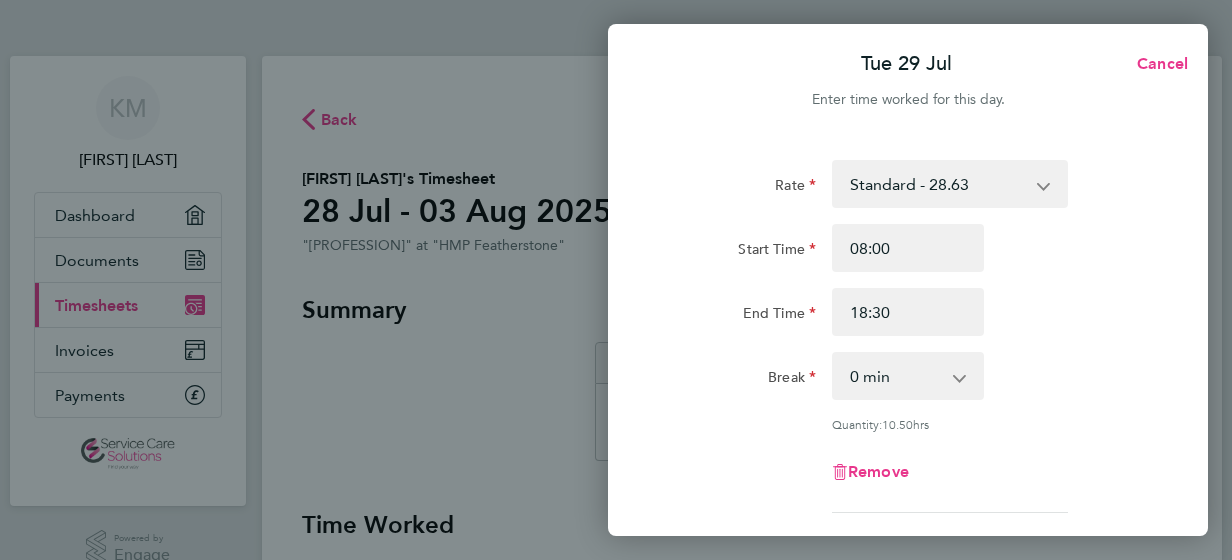 click 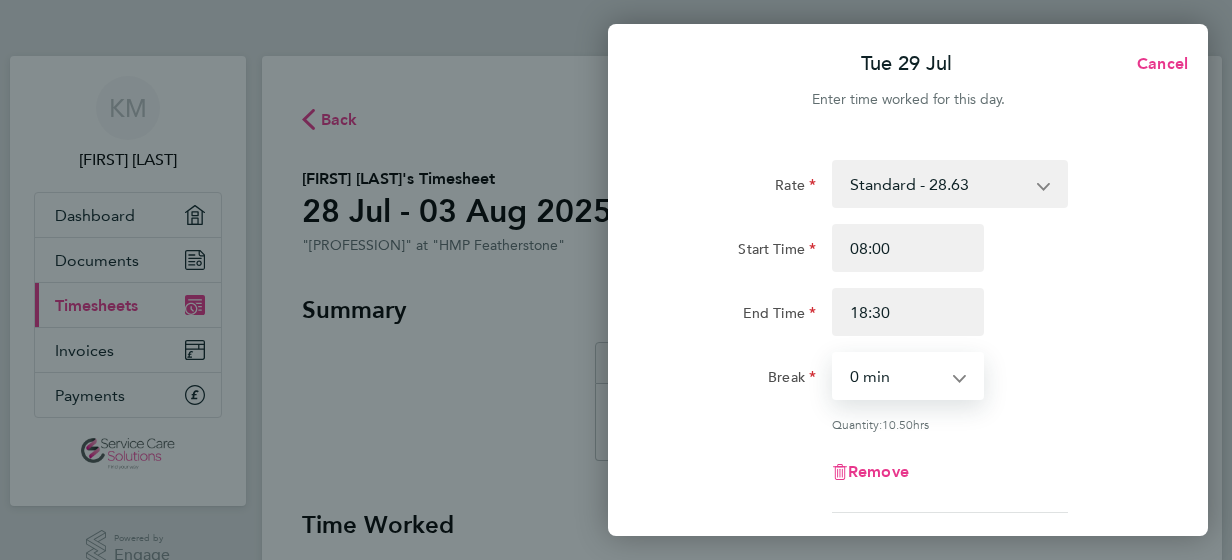 select on "30" 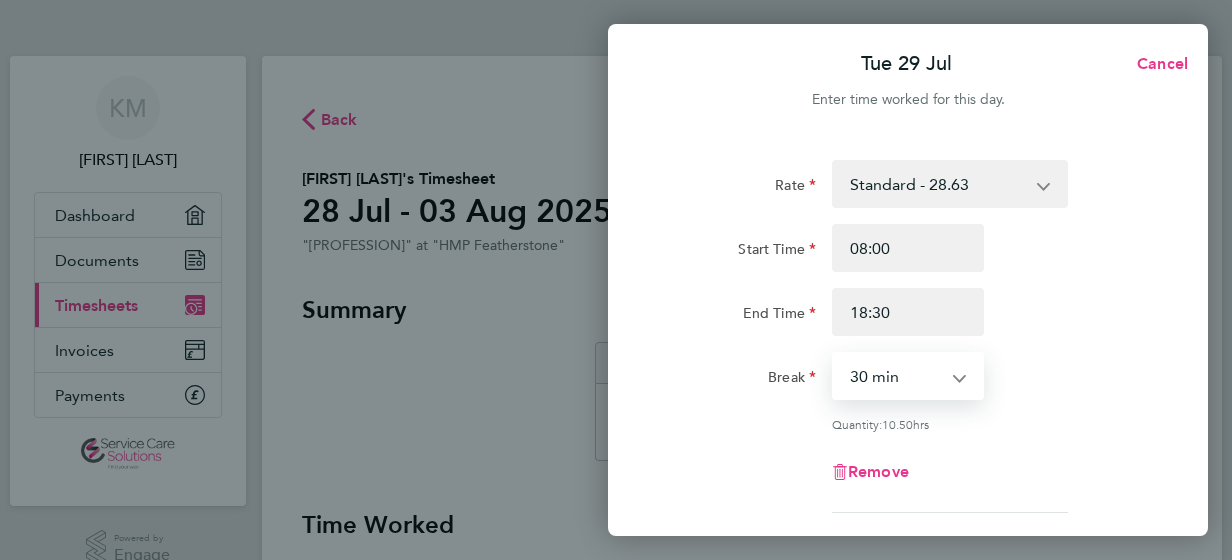 click on "0 min   15 min   30 min   45 min   60 min   75 min   90 min" at bounding box center (896, 376) 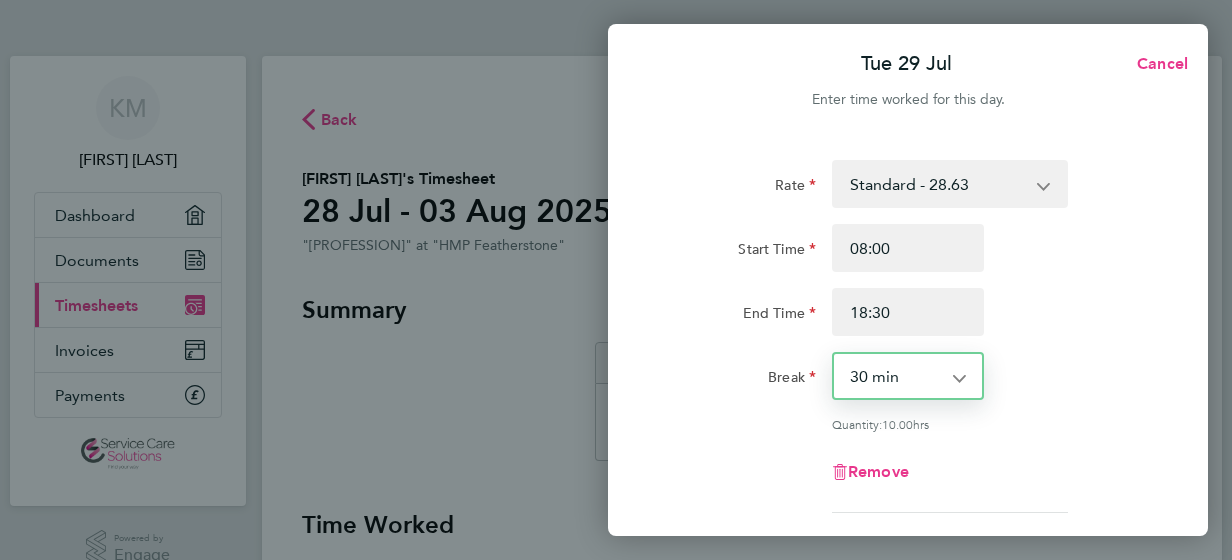 click on "End Time 18:30" 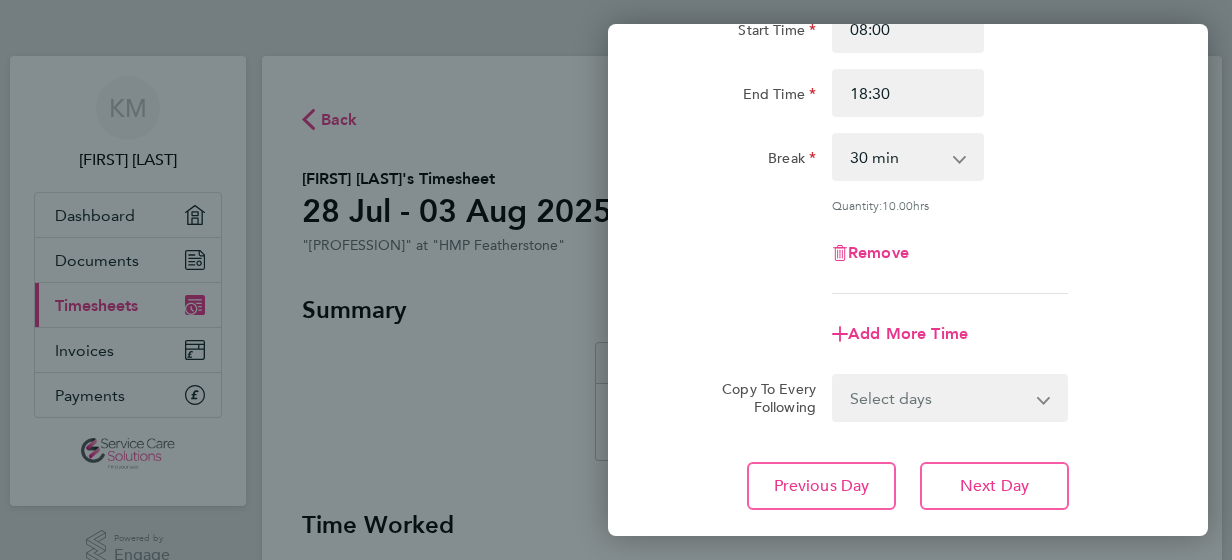 scroll, scrollTop: 240, scrollLeft: 0, axis: vertical 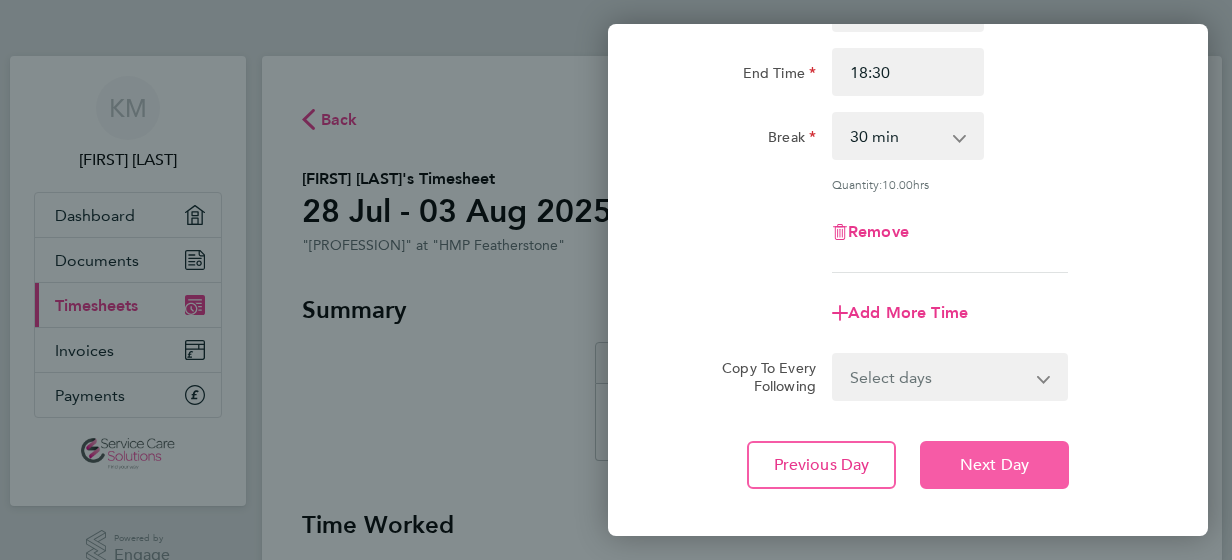 click on "Next Day" 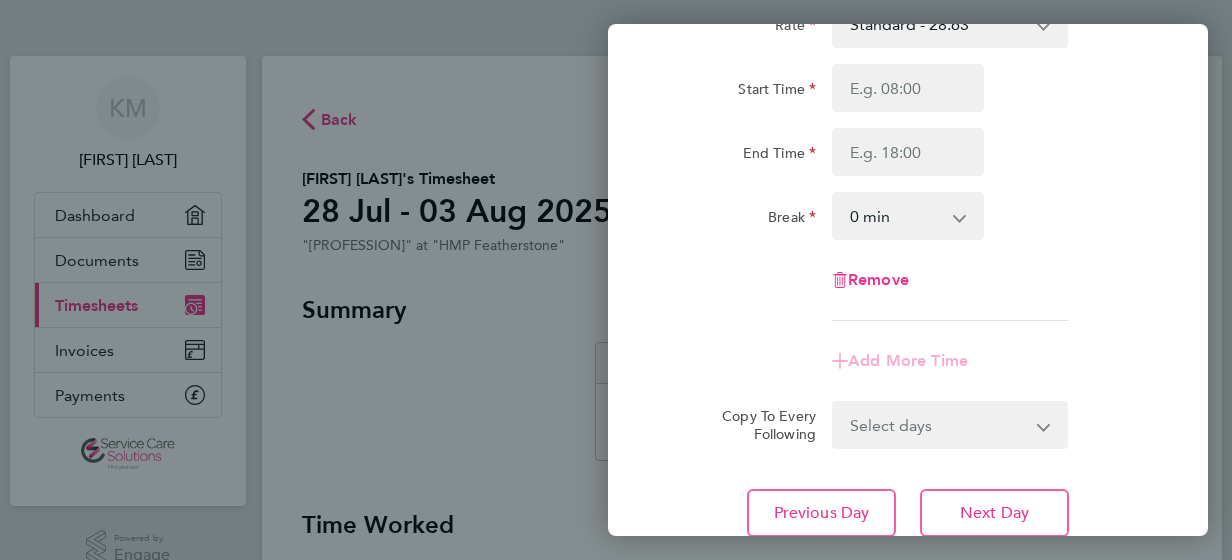 scroll, scrollTop: 160, scrollLeft: 0, axis: vertical 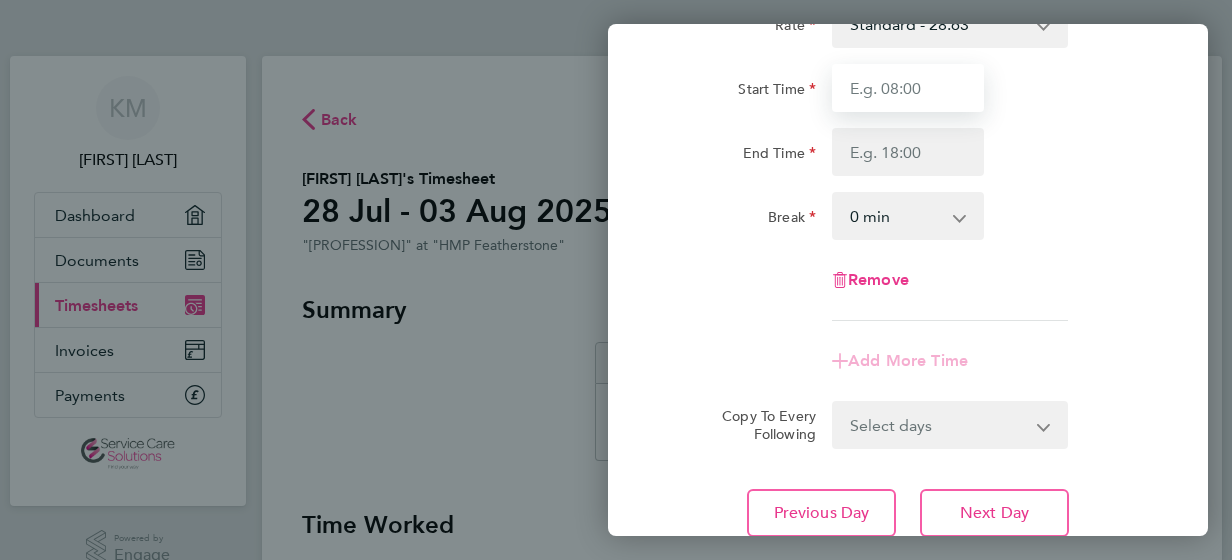 click on "Start Time" at bounding box center (908, 88) 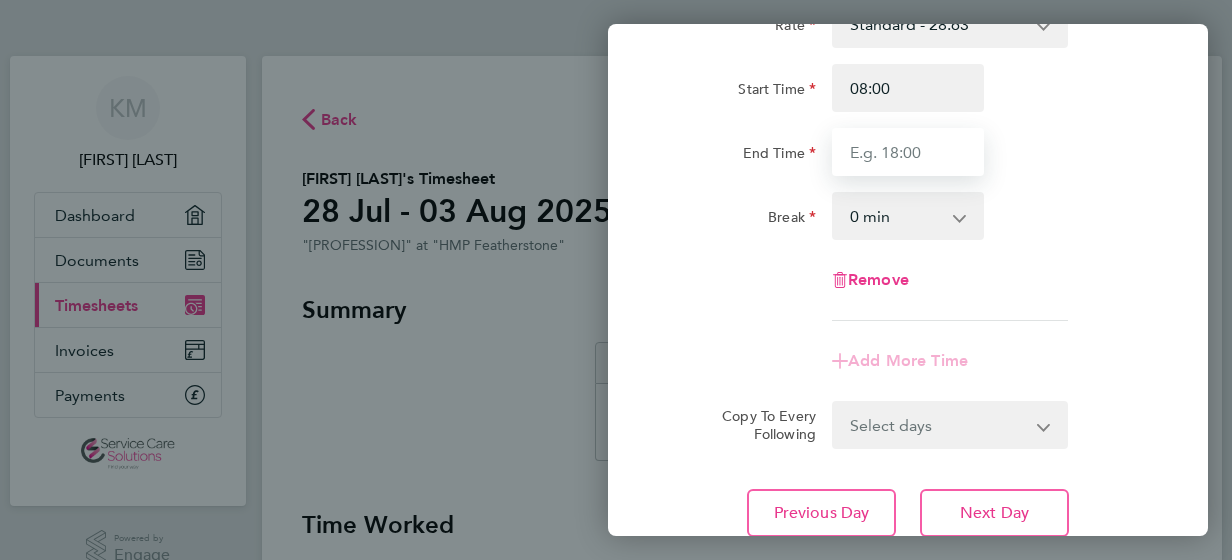 type on "18:30" 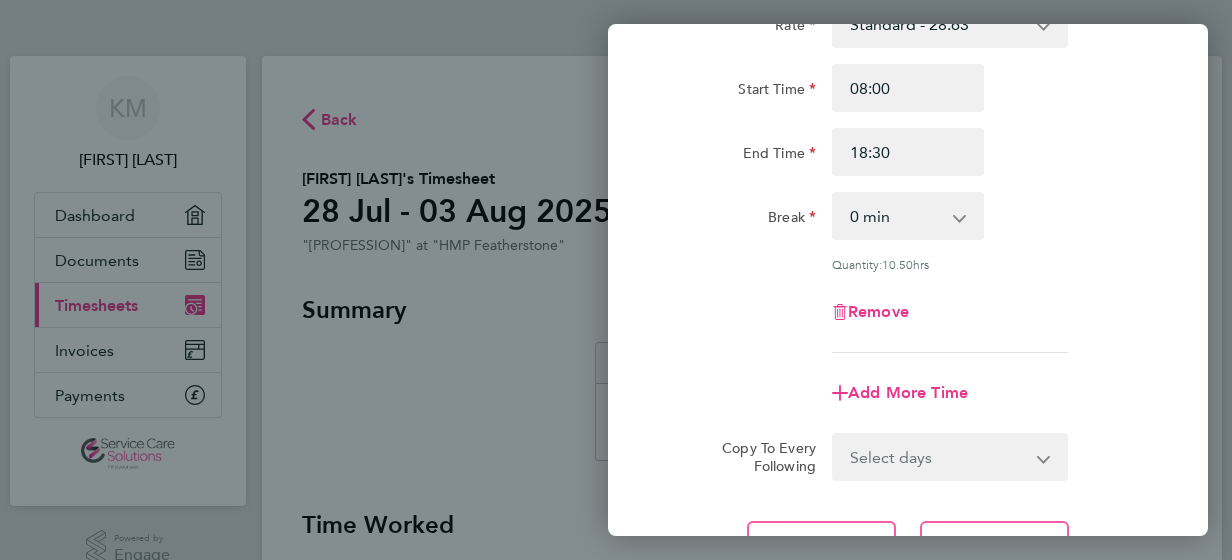 click 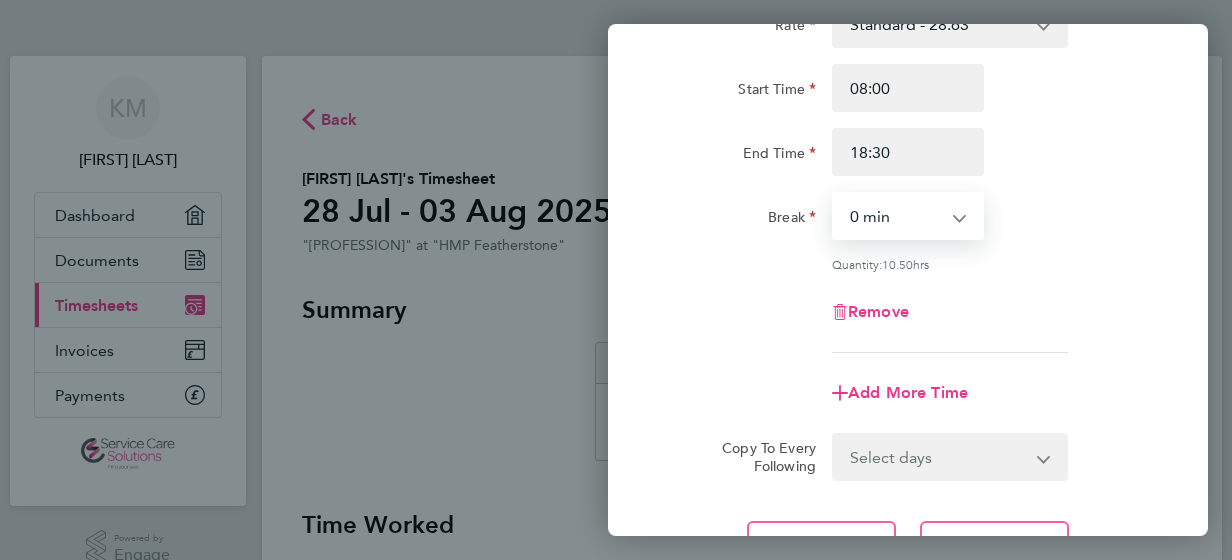 click on "0 min   15 min   30 min   45 min   60 min   75 min   90 min" at bounding box center (896, 216) 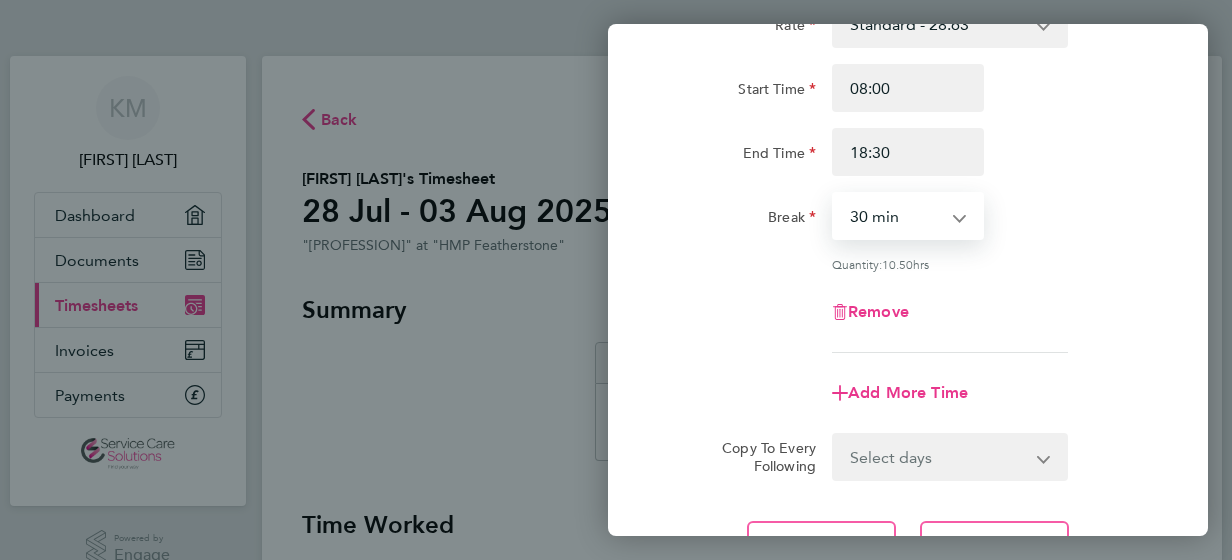 click on "0 min   15 min   30 min   45 min   60 min   75 min   90 min" at bounding box center [896, 216] 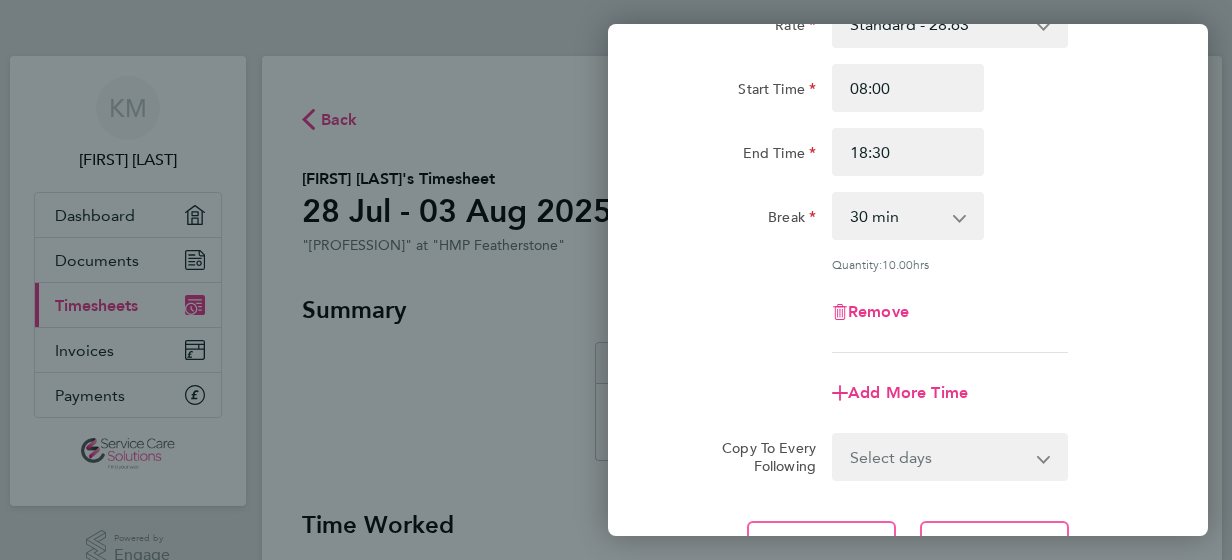 click on "Remove" 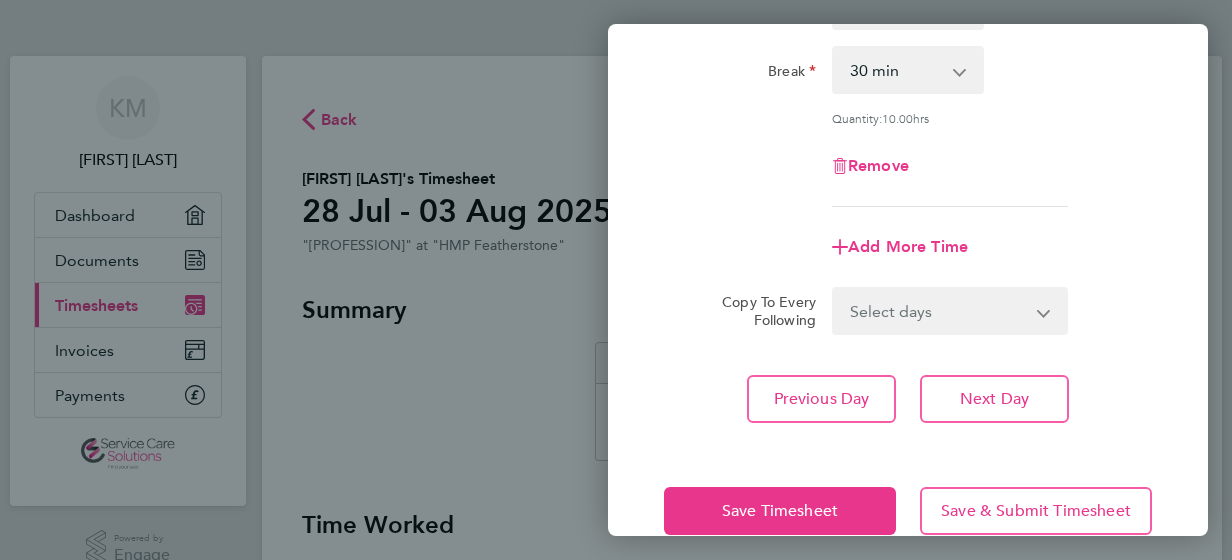 scroll, scrollTop: 320, scrollLeft: 0, axis: vertical 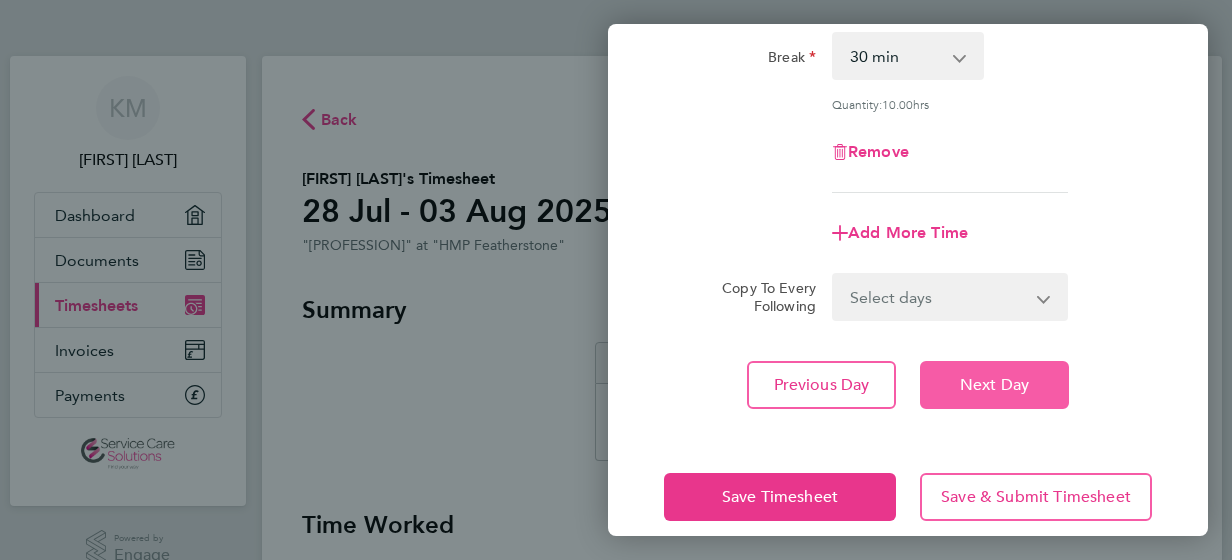click on "Next Day" 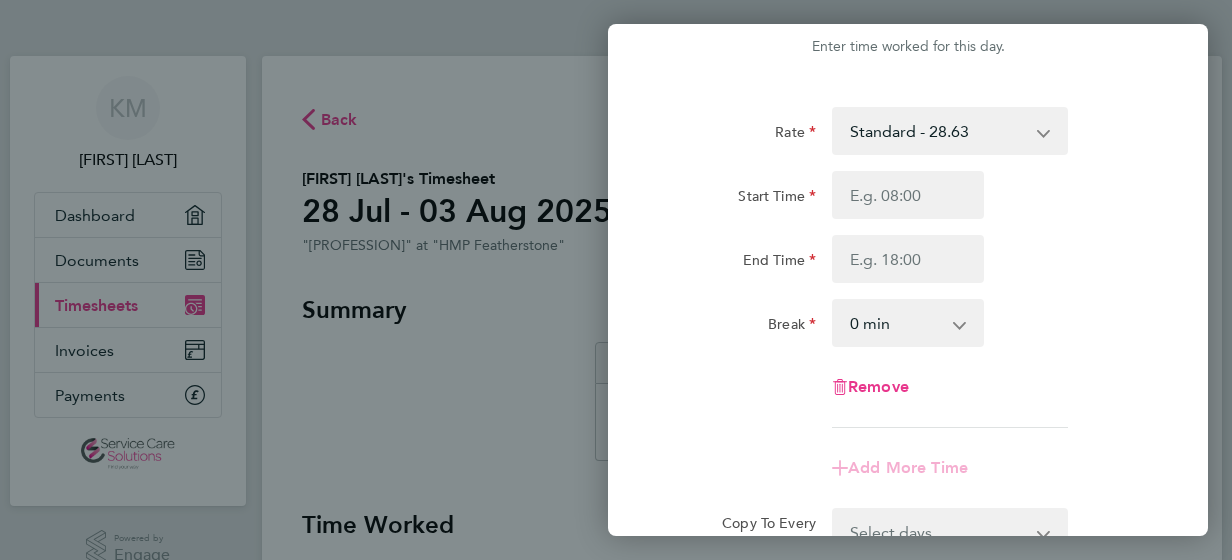scroll, scrollTop: 32, scrollLeft: 0, axis: vertical 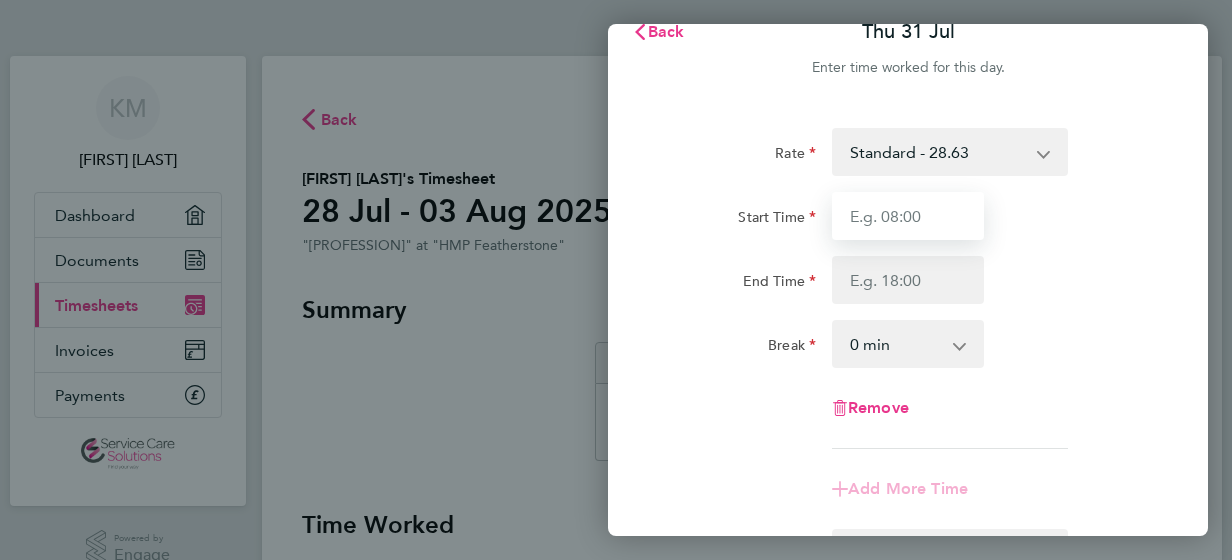 click on "Start Time" at bounding box center (908, 216) 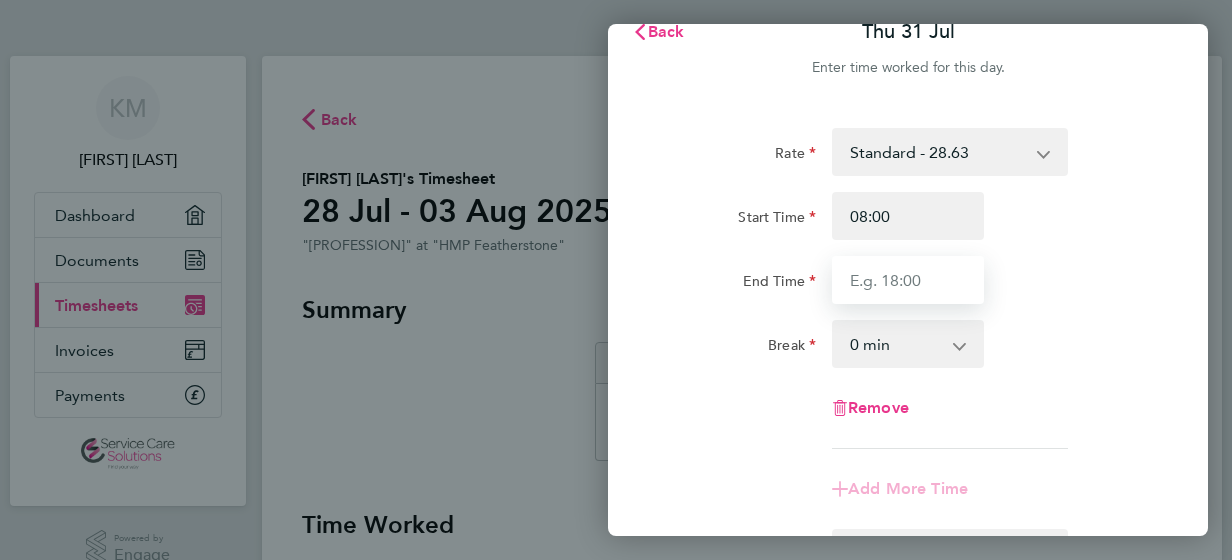 type on "18:30" 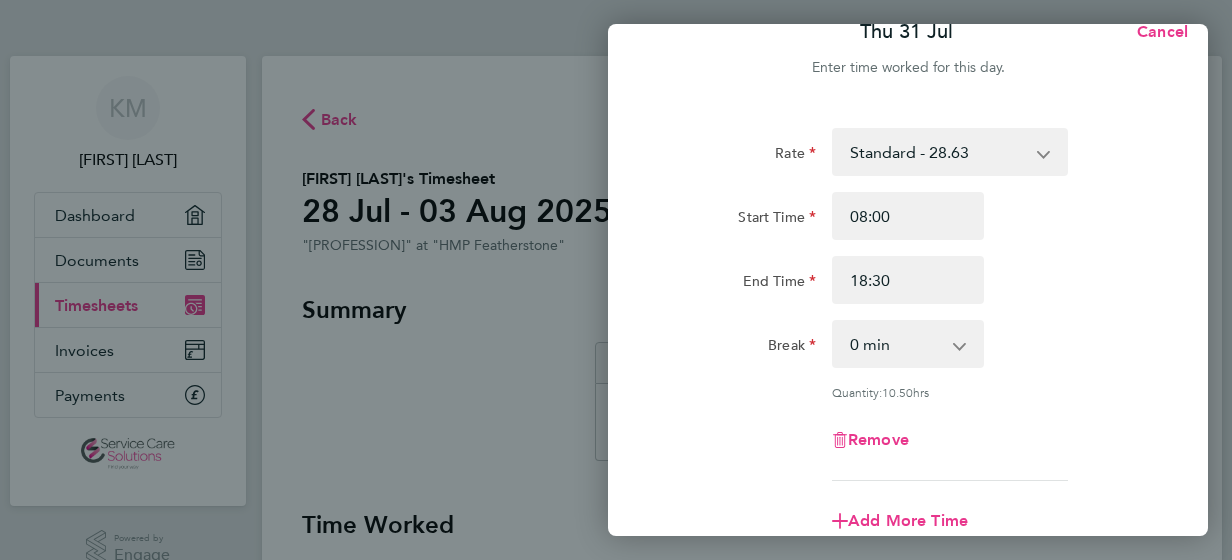 click on "0 min   15 min   30 min   45 min   60 min   75 min   90 min" at bounding box center [896, 344] 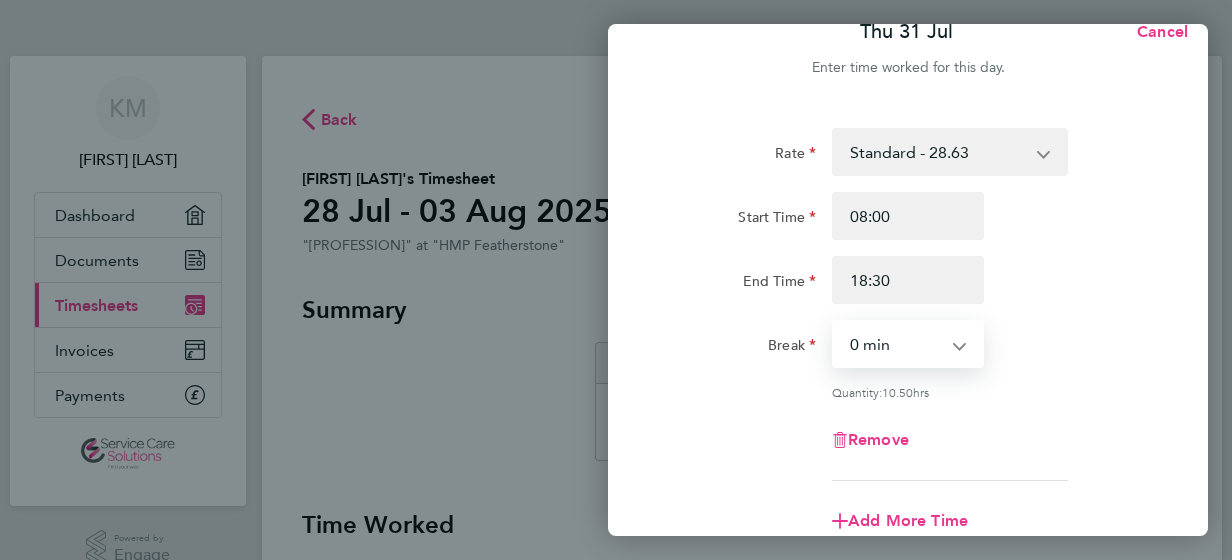 select on "30" 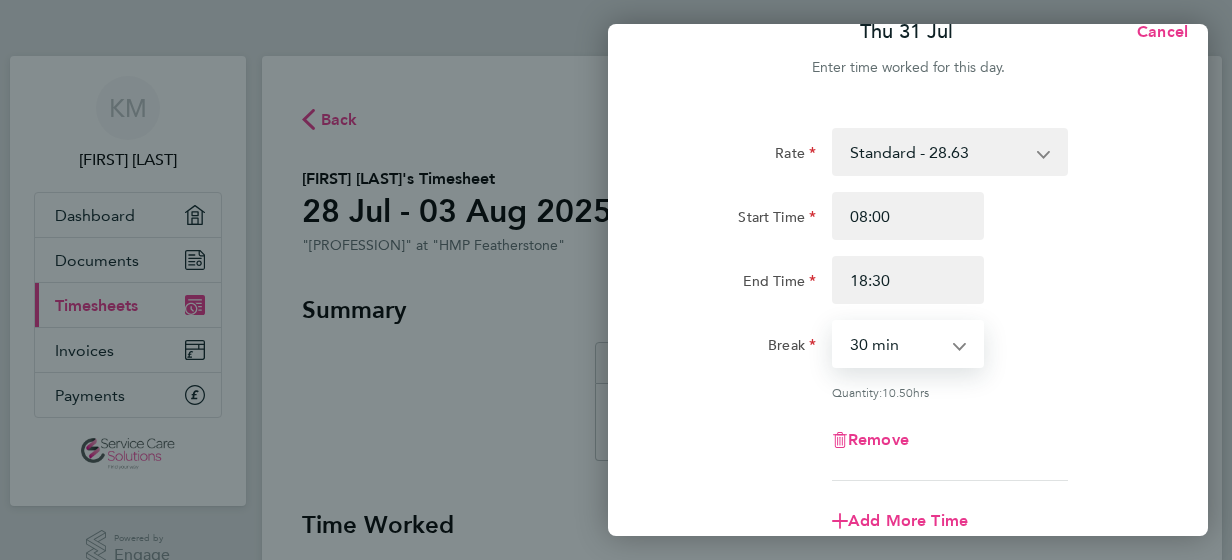 click on "0 min   15 min   30 min   45 min   60 min   75 min   90 min" at bounding box center (896, 344) 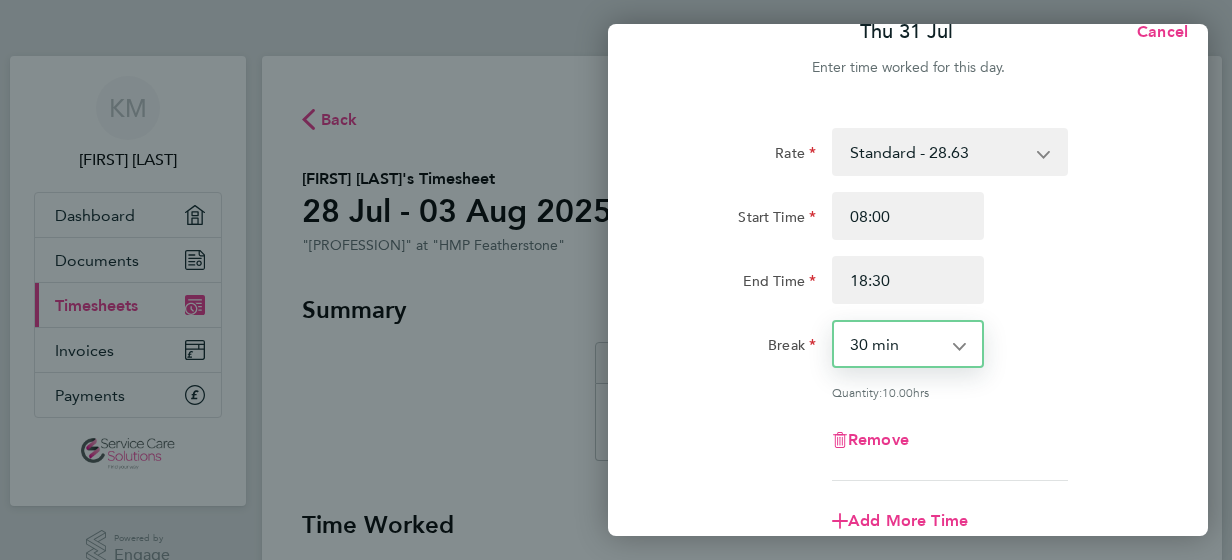 click on "Rate  Standard - 28.63
Start Time 08:00 End Time 18:30 Break  0 min   15 min   30 min   45 min   60 min   75 min   90 min
Quantity:  10.00  hrs
Remove" 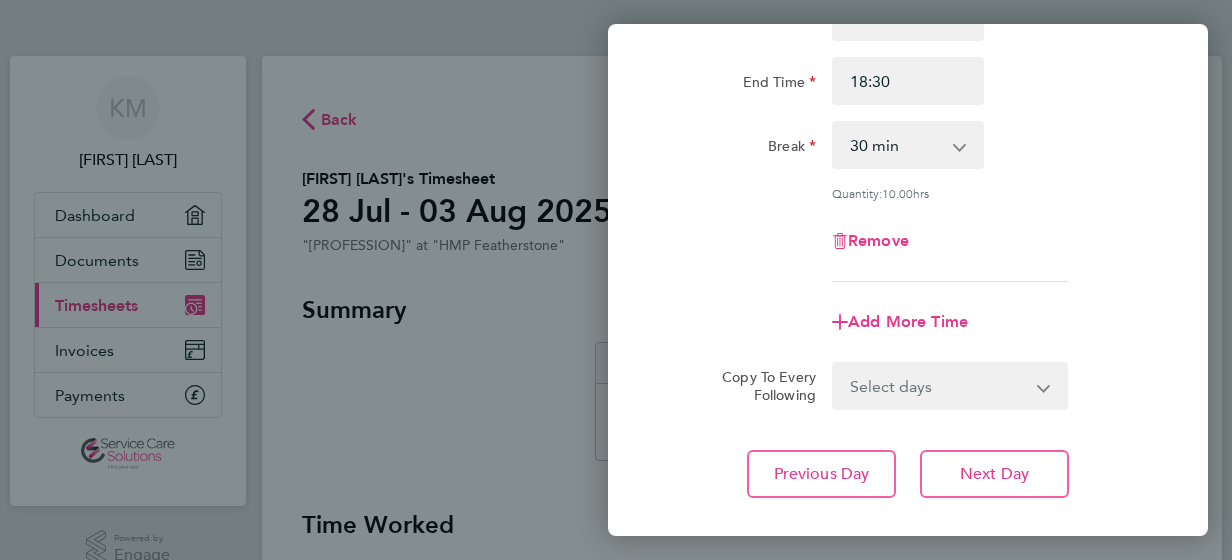 scroll, scrollTop: 232, scrollLeft: 0, axis: vertical 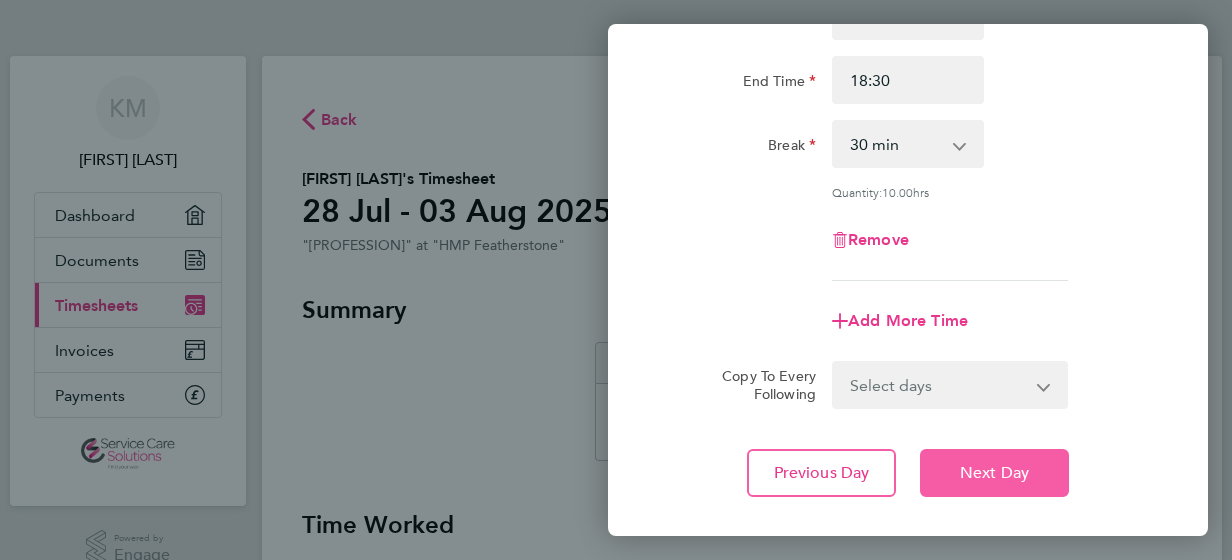 click on "Next Day" 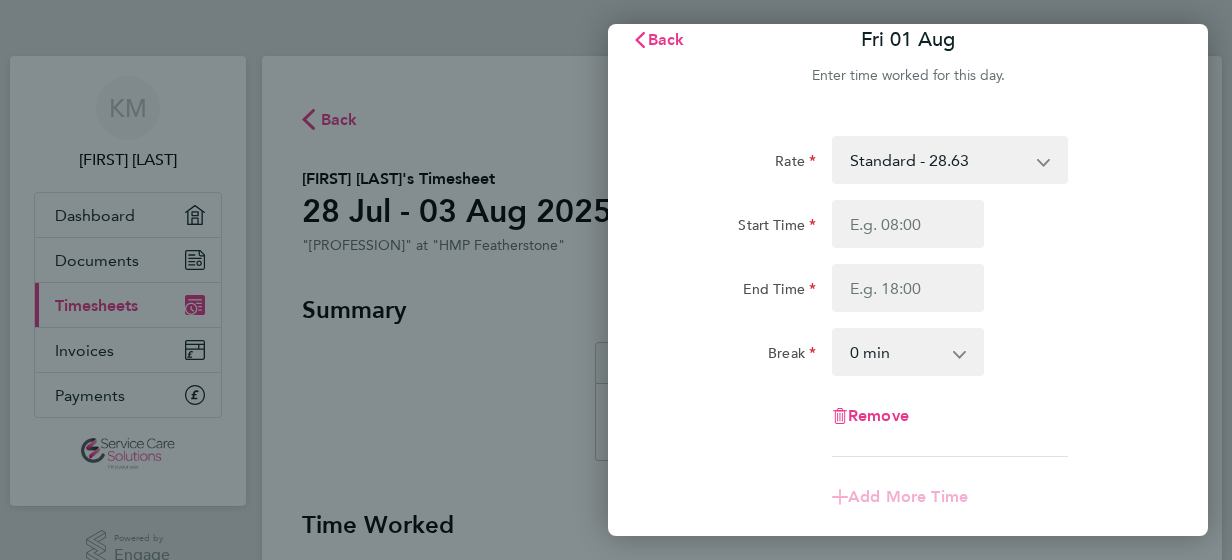 scroll, scrollTop: 0, scrollLeft: 0, axis: both 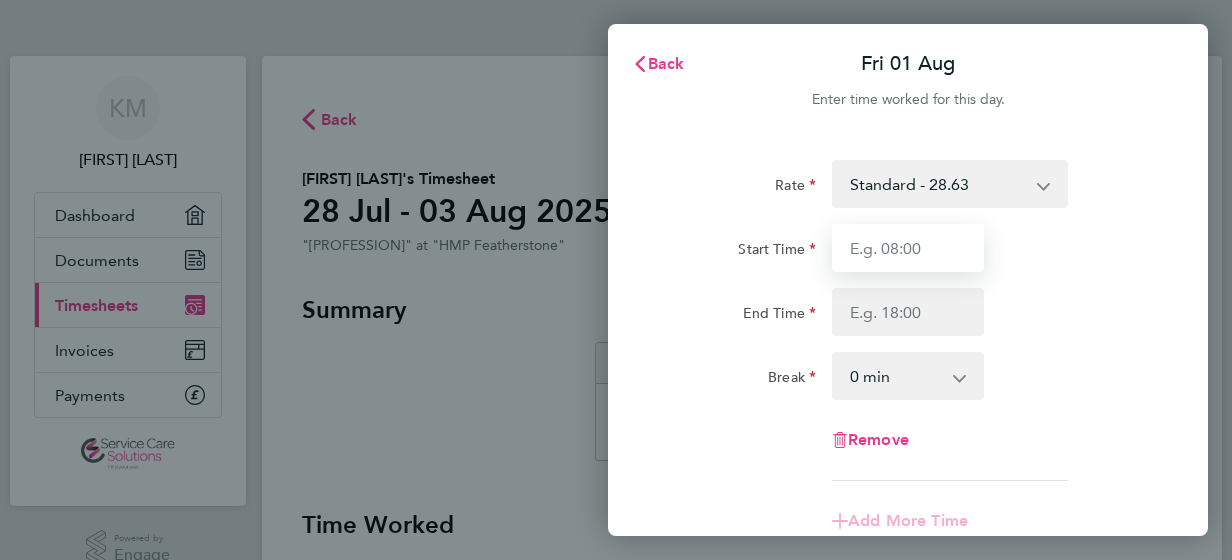 click on "Start Time" at bounding box center (908, 248) 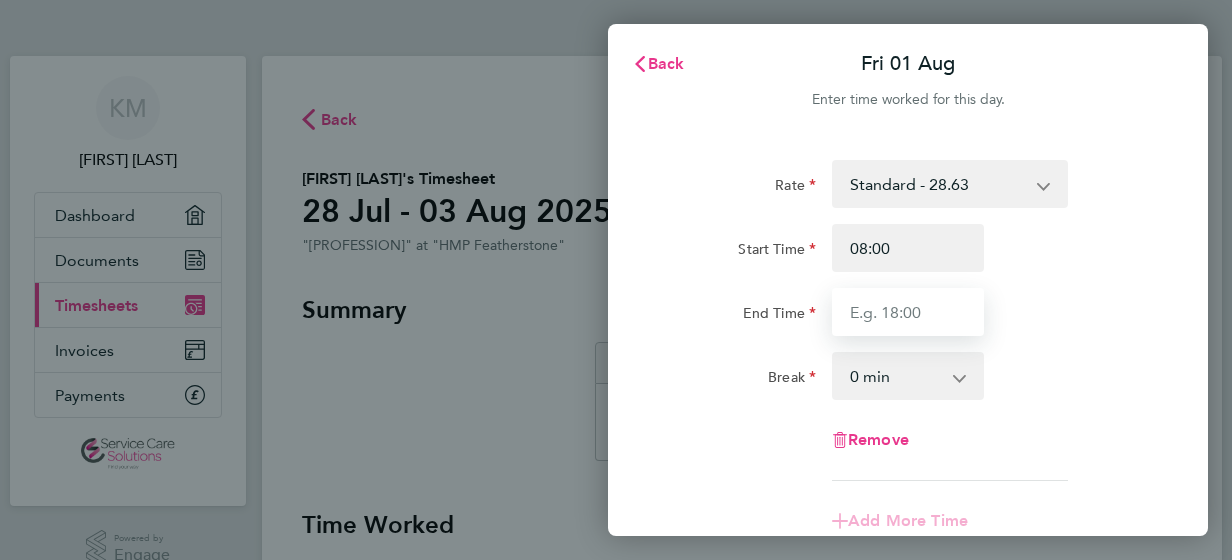 type on "18:30" 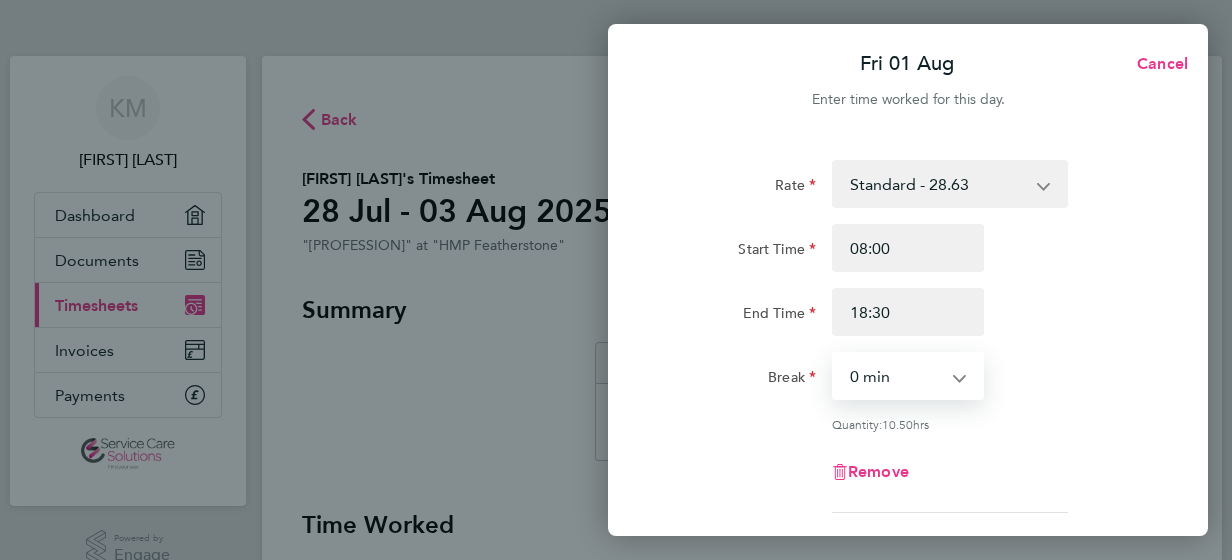 click on "0 min   15 min   30 min   45 min   60 min   75 min   90 min" at bounding box center (896, 376) 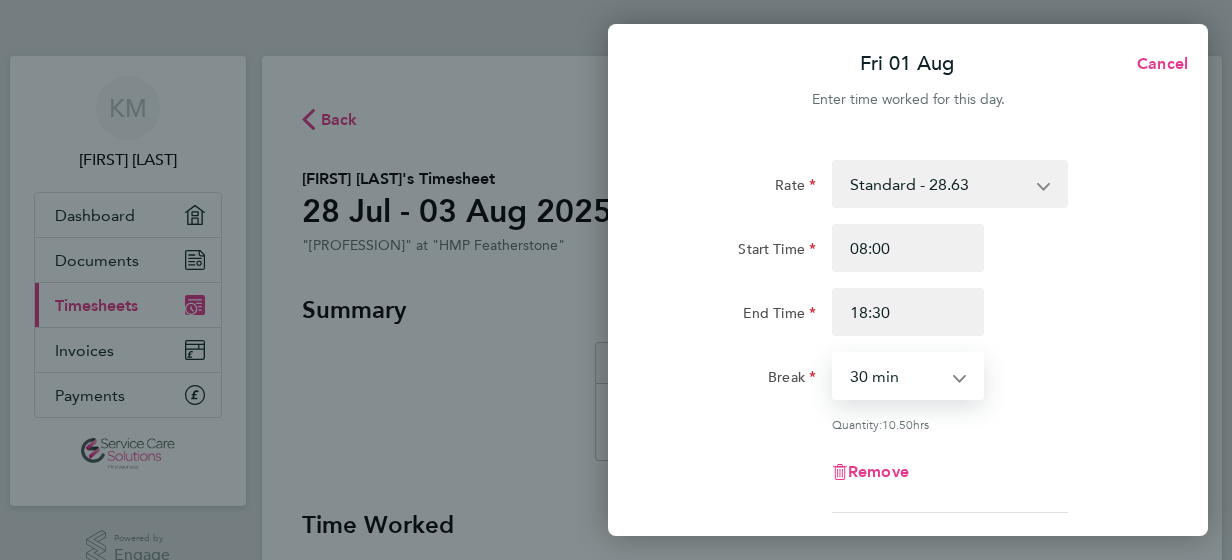 click on "0 min   15 min   30 min   45 min   60 min   75 min   90 min" at bounding box center [896, 376] 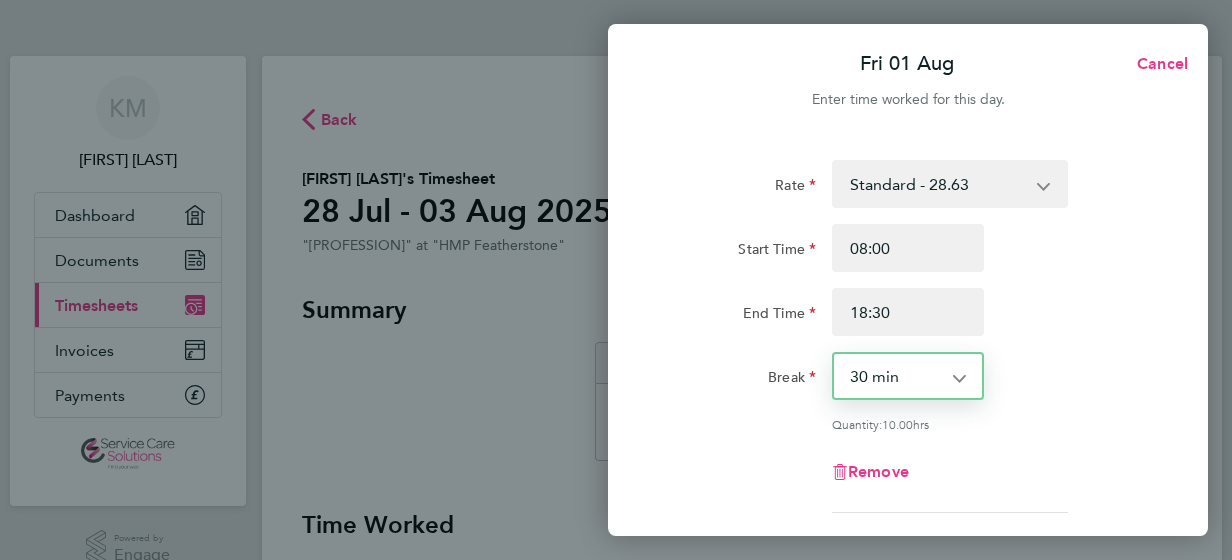 click on "Rate  Standard - 28.63
Start Time 08:00 End Time 18:30 Break  0 min   15 min   30 min   45 min   60 min   75 min   90 min
Quantity:  10.00  hrs
Remove
Add More Time  Copy To Every Following  Select days   Day   Weekend (Sat-Sun)   Saturday   Sunday
Previous Day   Next Day" 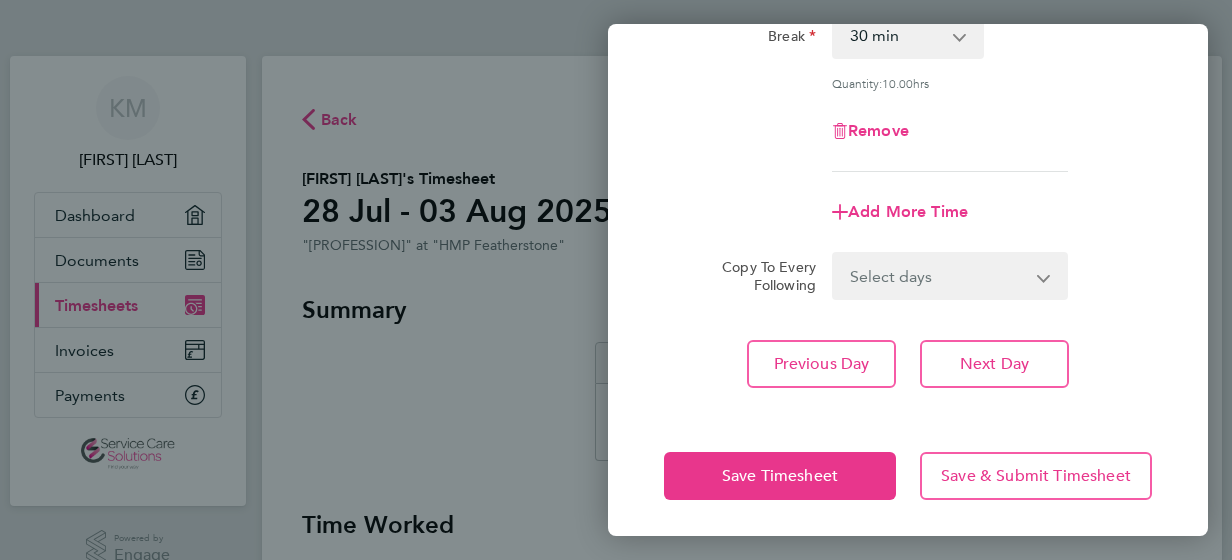 scroll, scrollTop: 343, scrollLeft: 0, axis: vertical 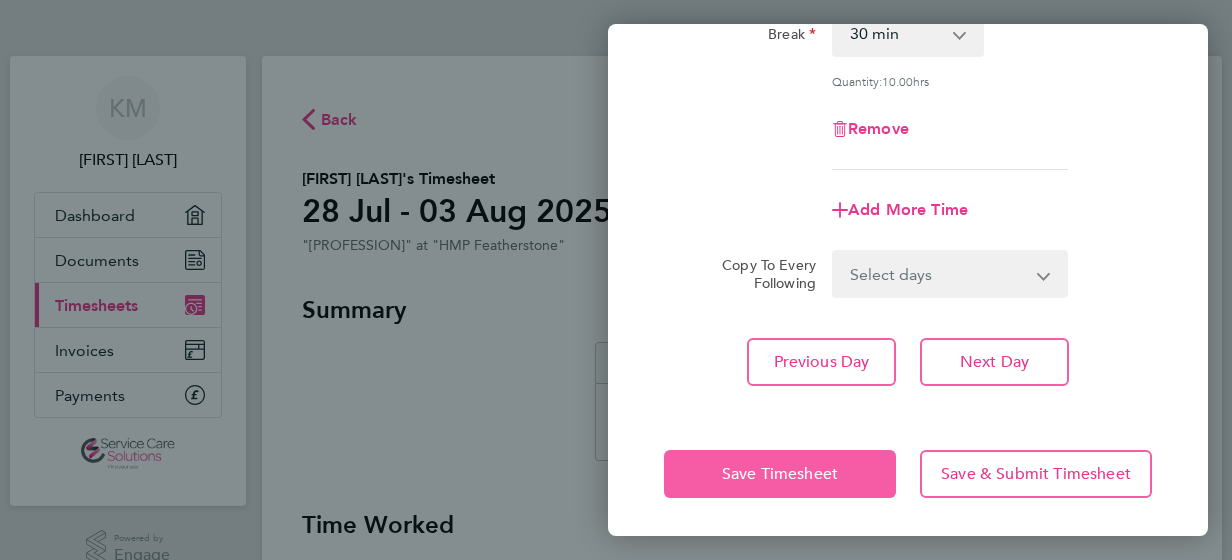 click on "Save Timesheet" 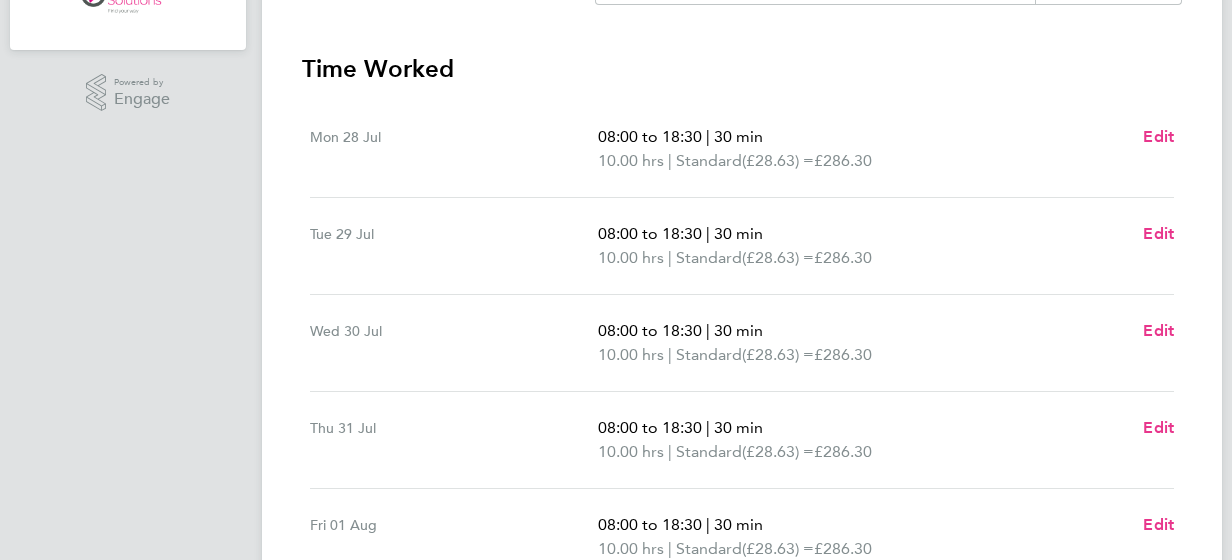 scroll, scrollTop: 480, scrollLeft: 0, axis: vertical 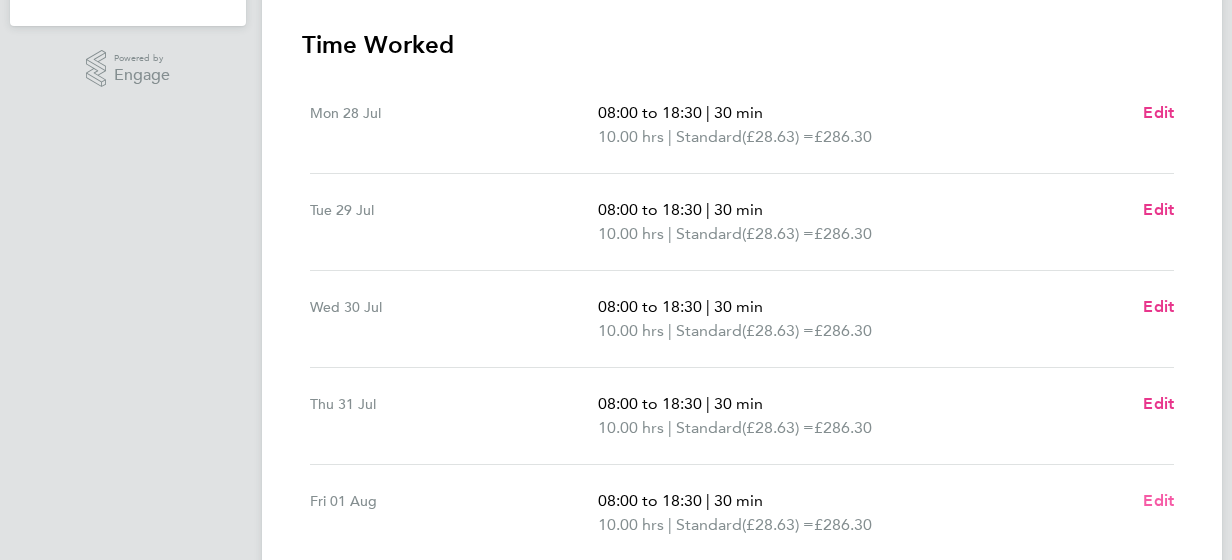 click on "Edit" at bounding box center (1158, 500) 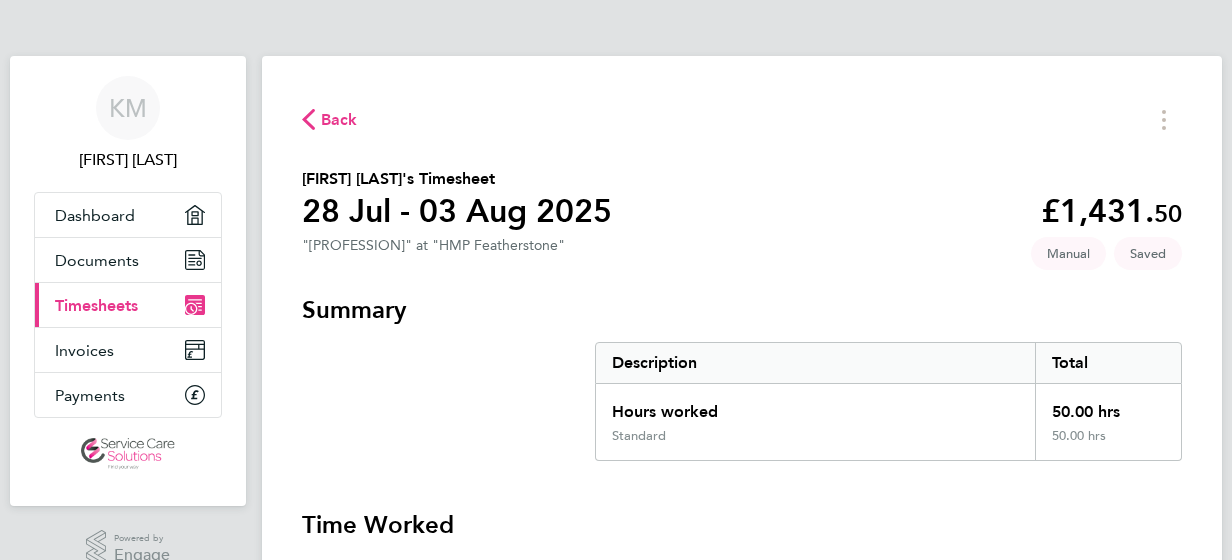 select on "30" 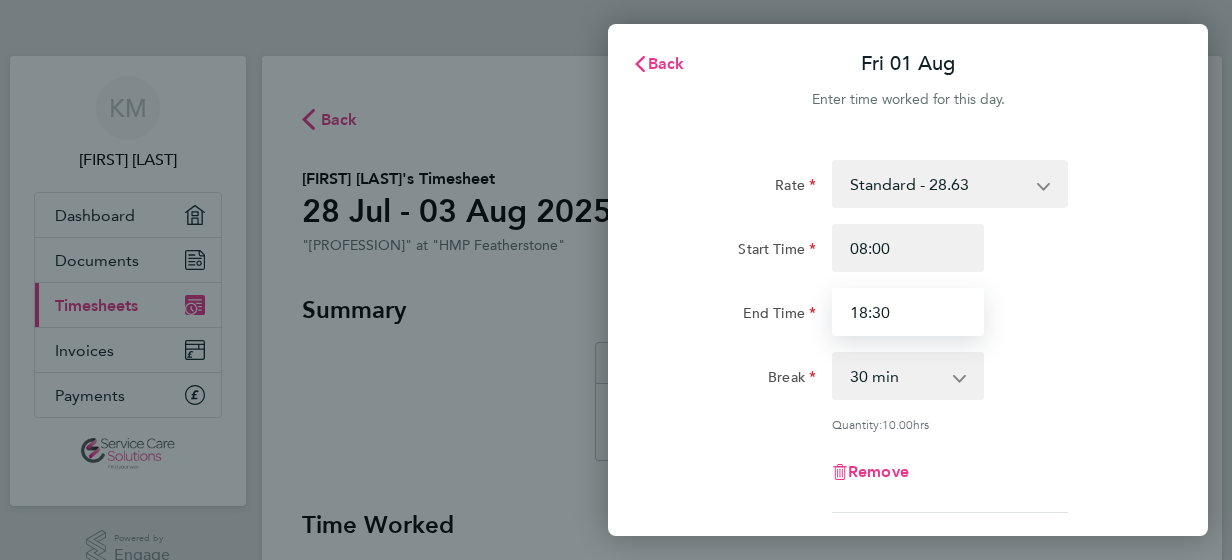 click on "18:30" at bounding box center (908, 312) 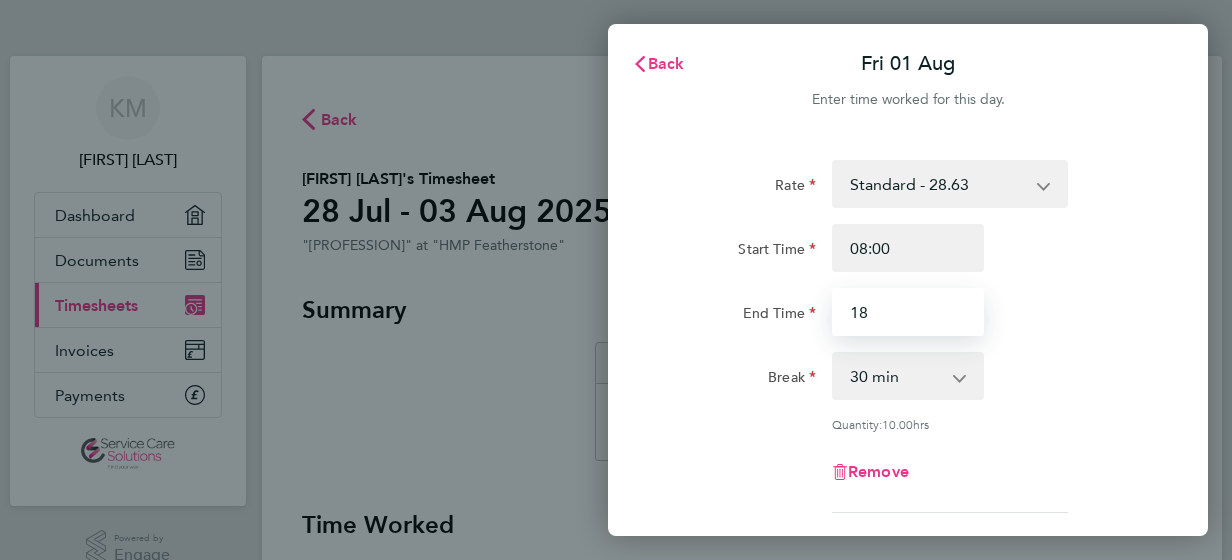 type on "1" 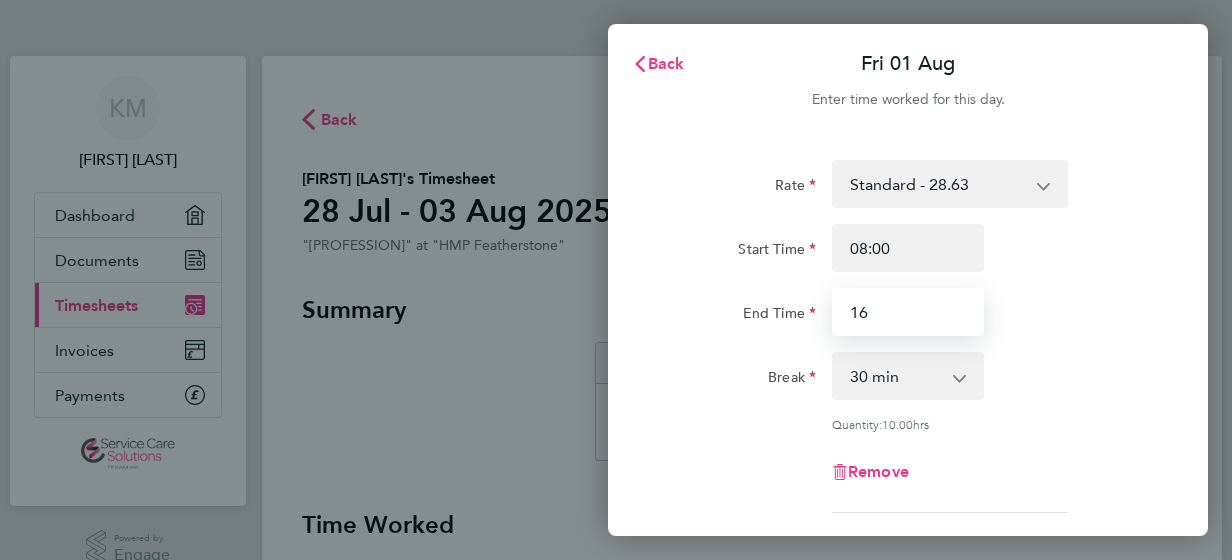 type on "16:30" 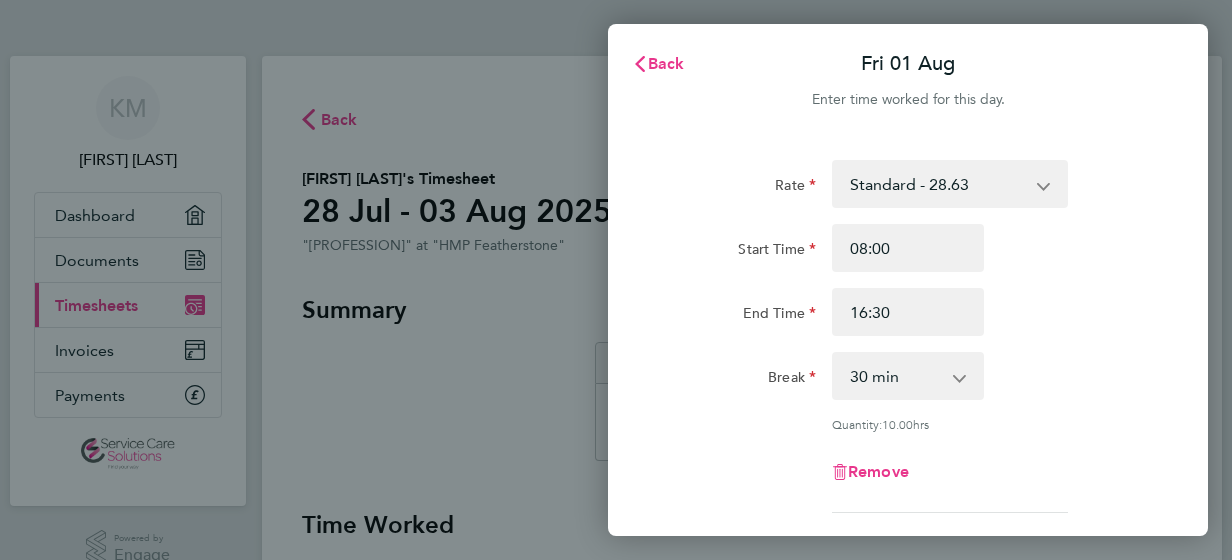 click on "Rate  Standard - 28.63
Start Time 08:00 End Time 16:30 Break  0 min   15 min   30 min   45 min   60 min   75 min   90 min
Quantity:  10.00  hrs
Remove
Add More Time  Copy To Every Following  Select days   Day   Weekend (Sat-Sun)   Saturday   Sunday
Previous Day   Next Day" 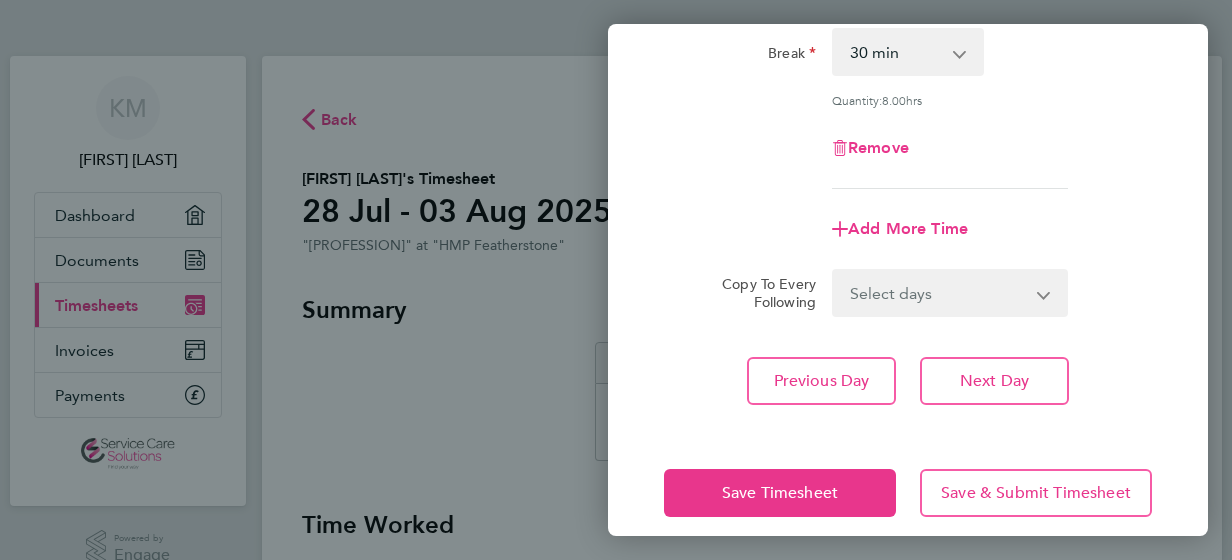 scroll, scrollTop: 343, scrollLeft: 0, axis: vertical 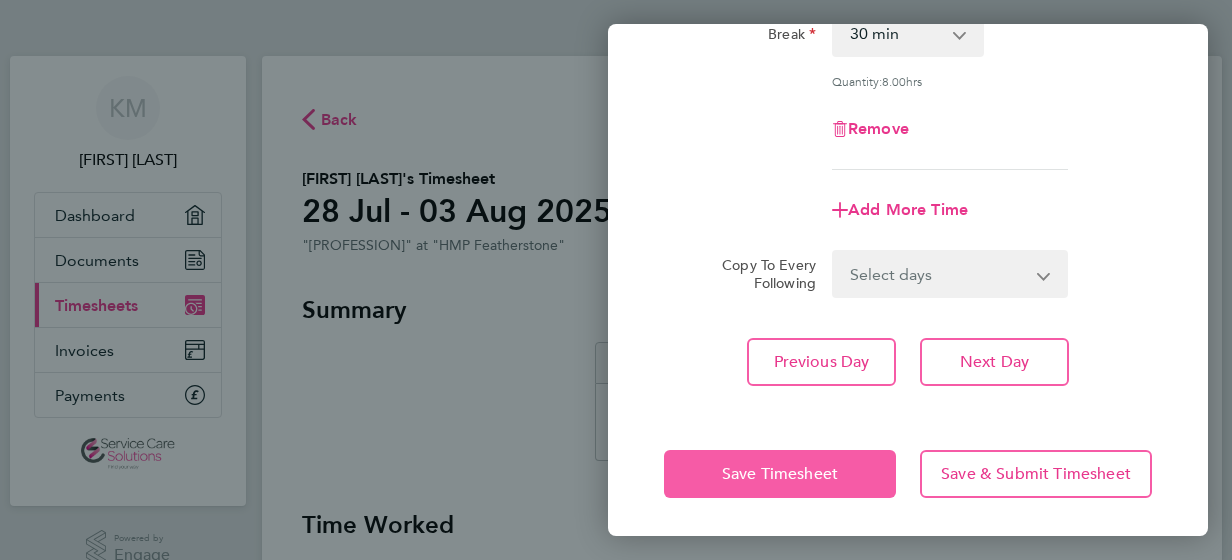 click on "Save Timesheet" 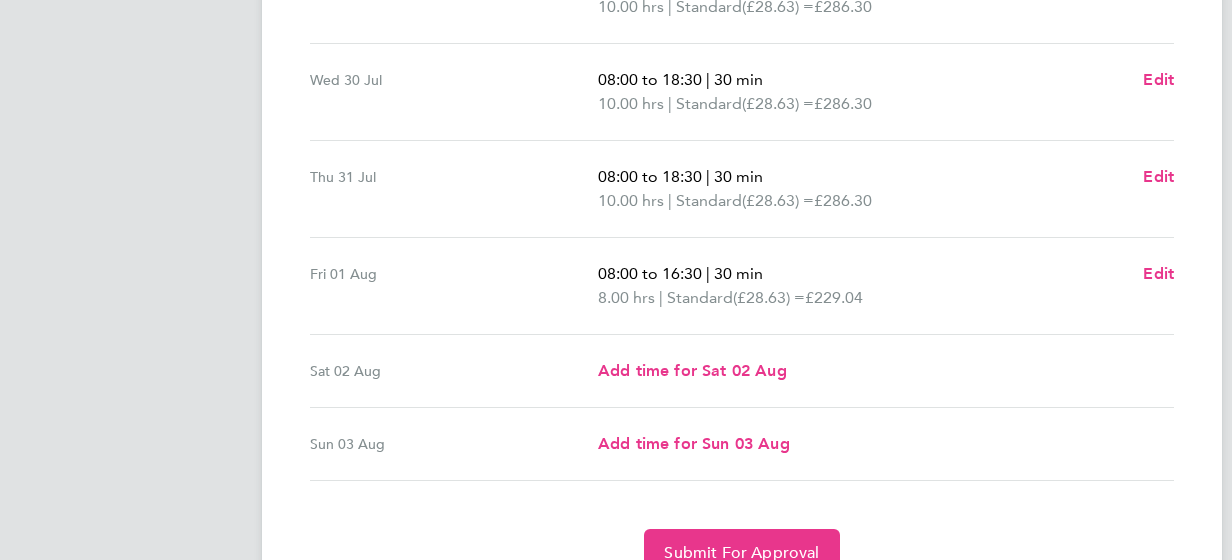 scroll, scrollTop: 720, scrollLeft: 0, axis: vertical 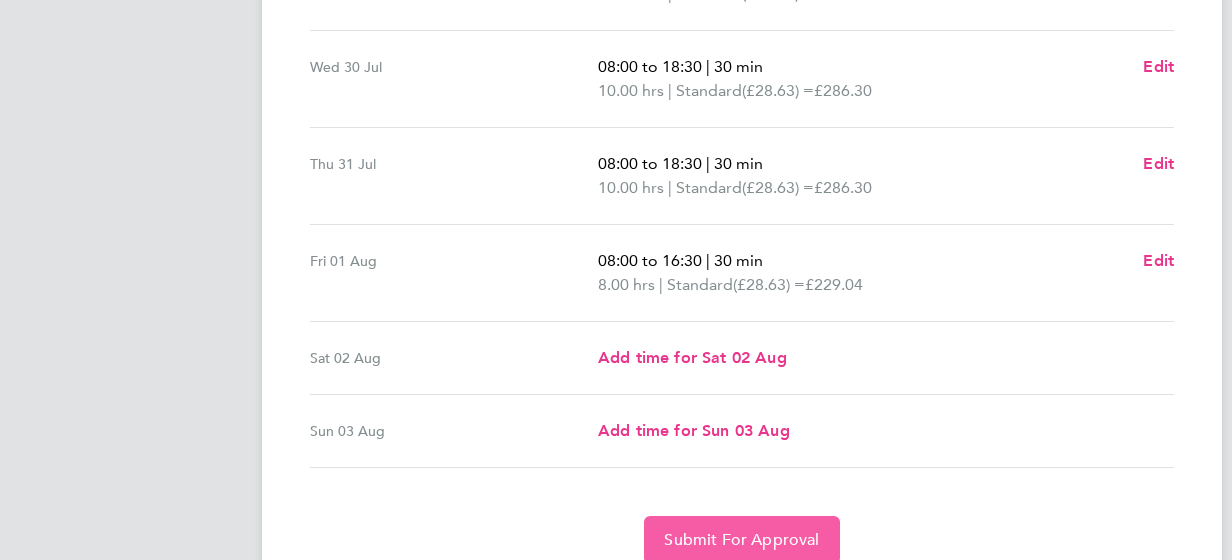 click on "Submit For Approval" 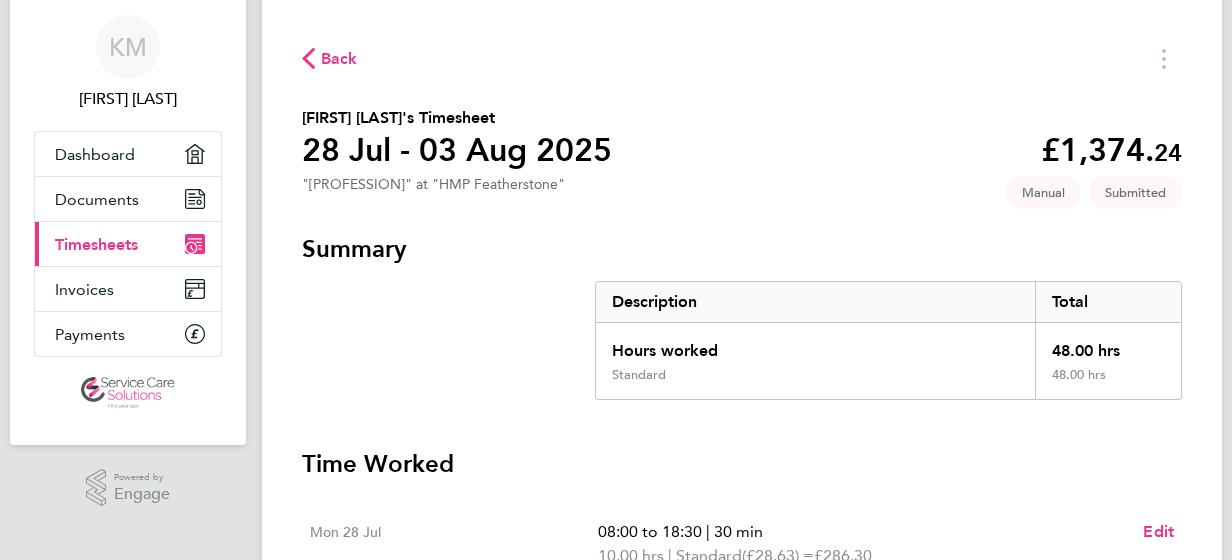 scroll, scrollTop: 0, scrollLeft: 0, axis: both 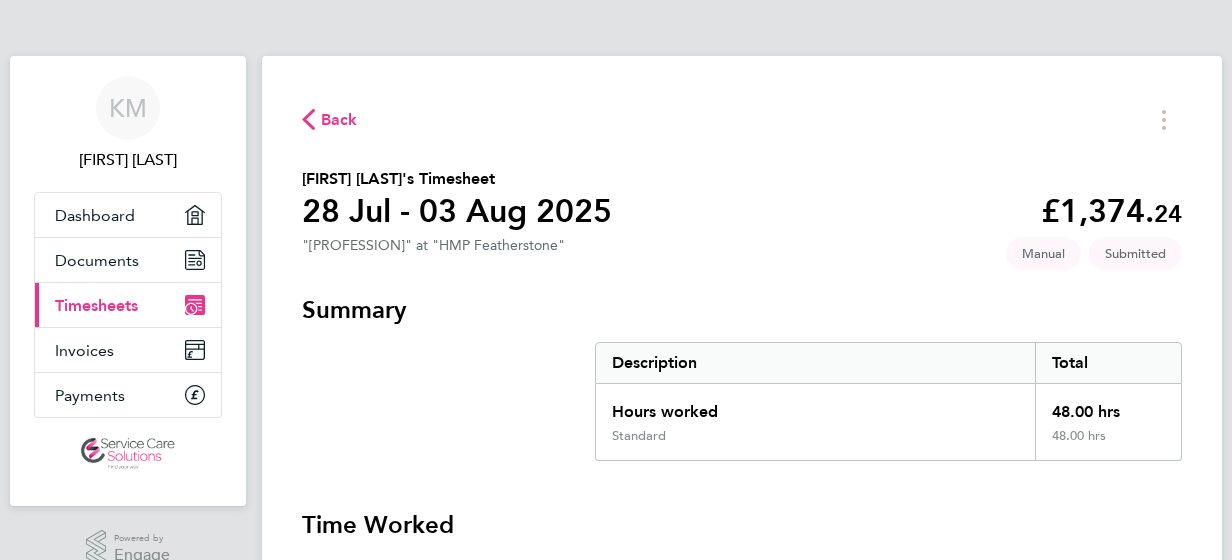 click on "Back" 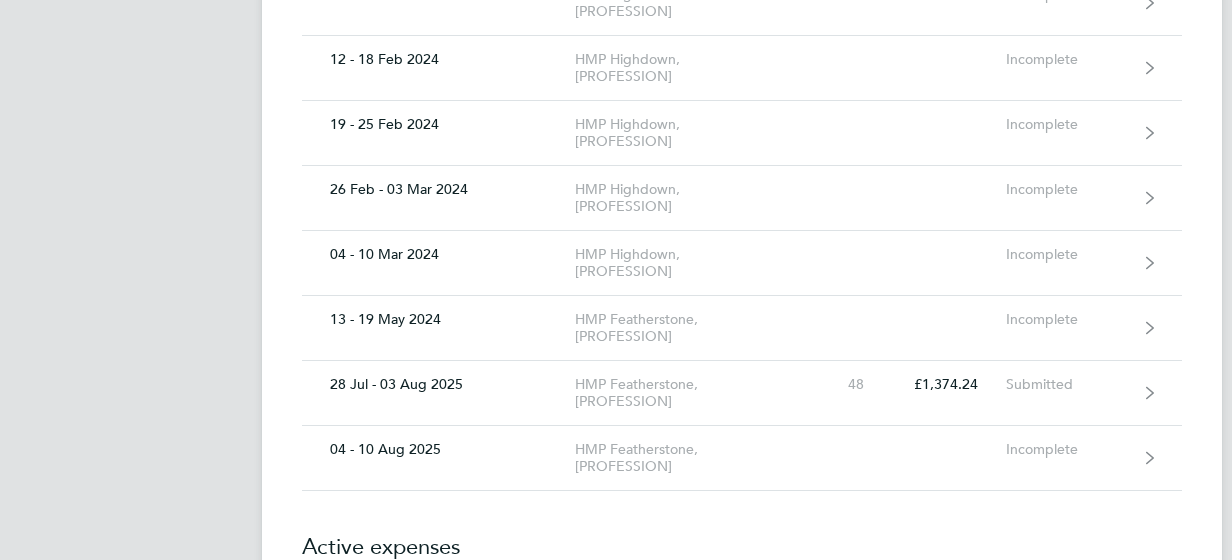scroll, scrollTop: 1840, scrollLeft: 0, axis: vertical 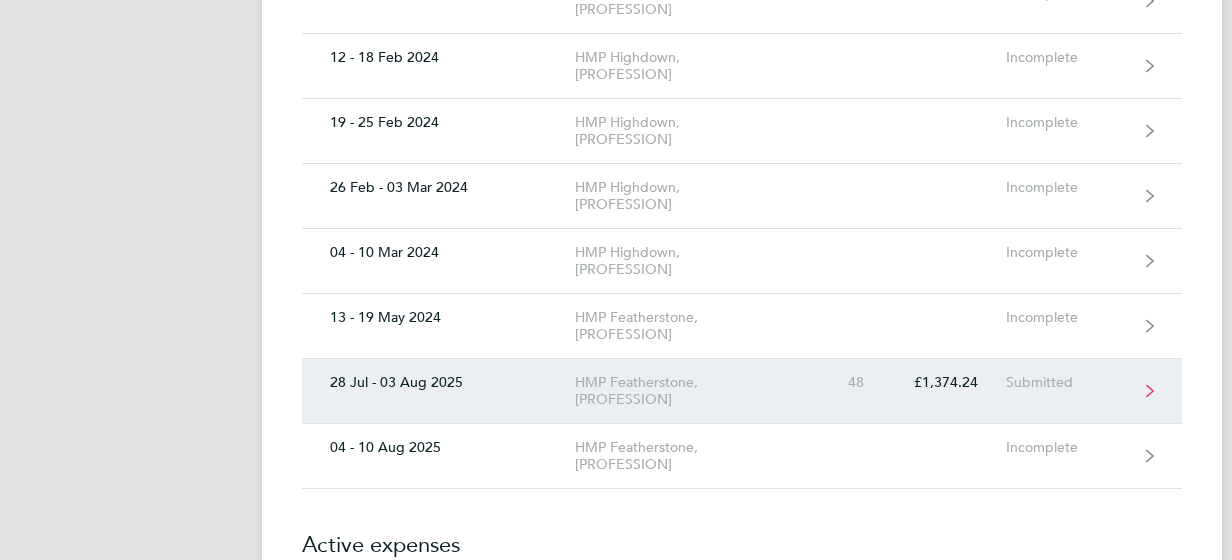 click on "HMP Featherstone, [PROFESSION]" 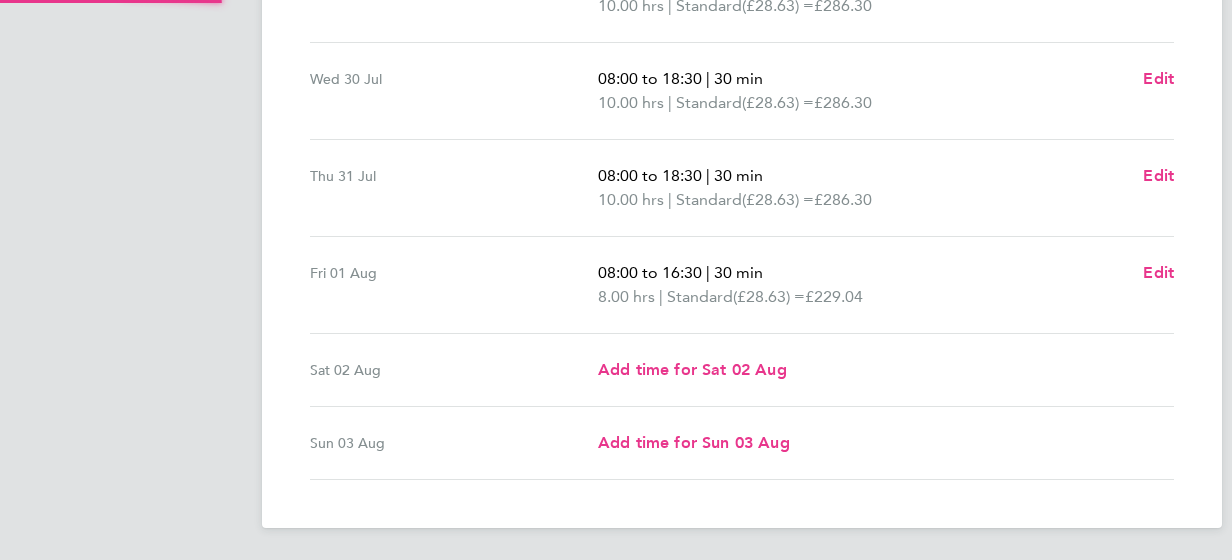 scroll, scrollTop: 0, scrollLeft: 0, axis: both 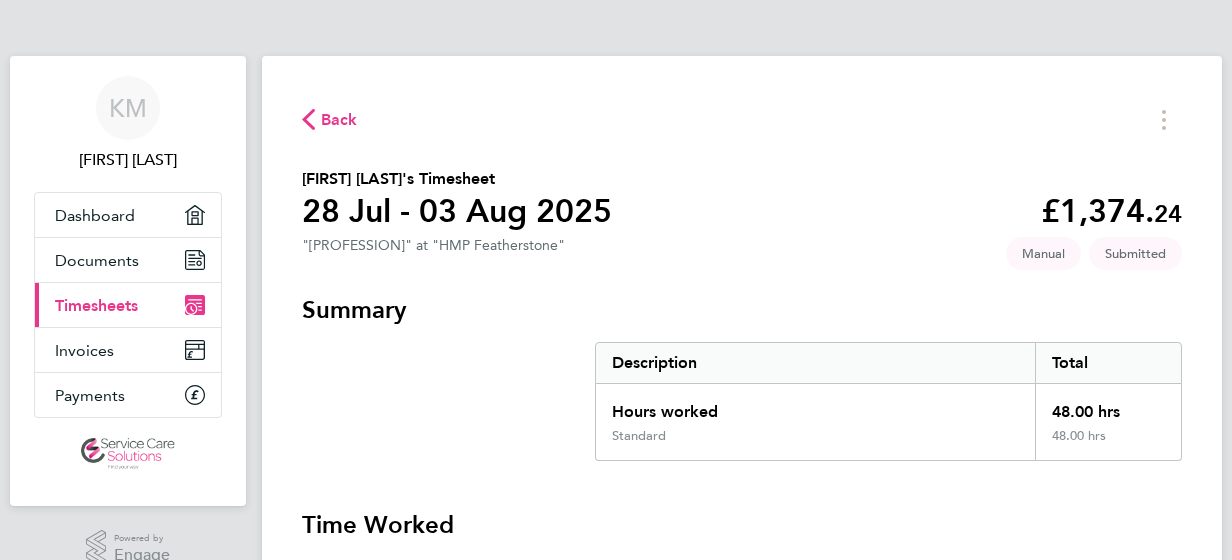 click on "Back" 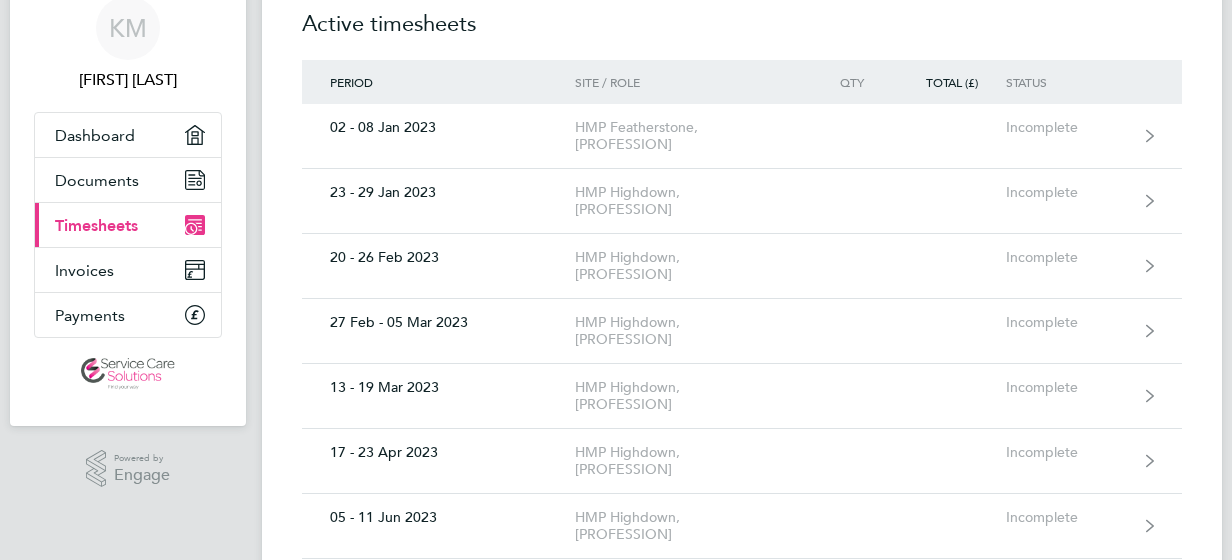 scroll, scrollTop: 0, scrollLeft: 0, axis: both 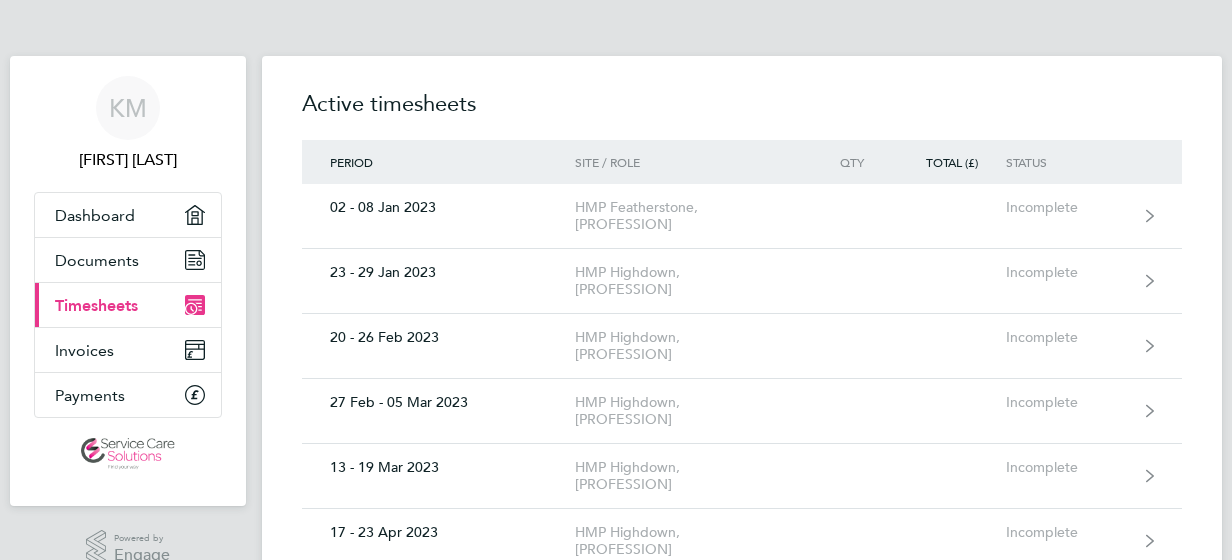 click on "Timesheets" at bounding box center (96, 305) 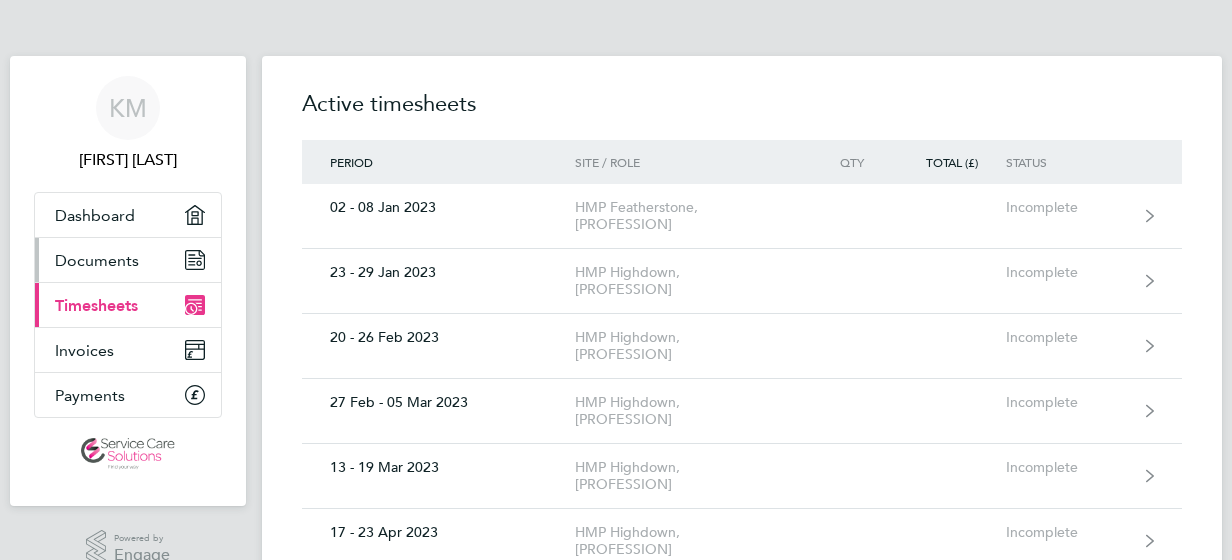 click on "Documents" at bounding box center (97, 260) 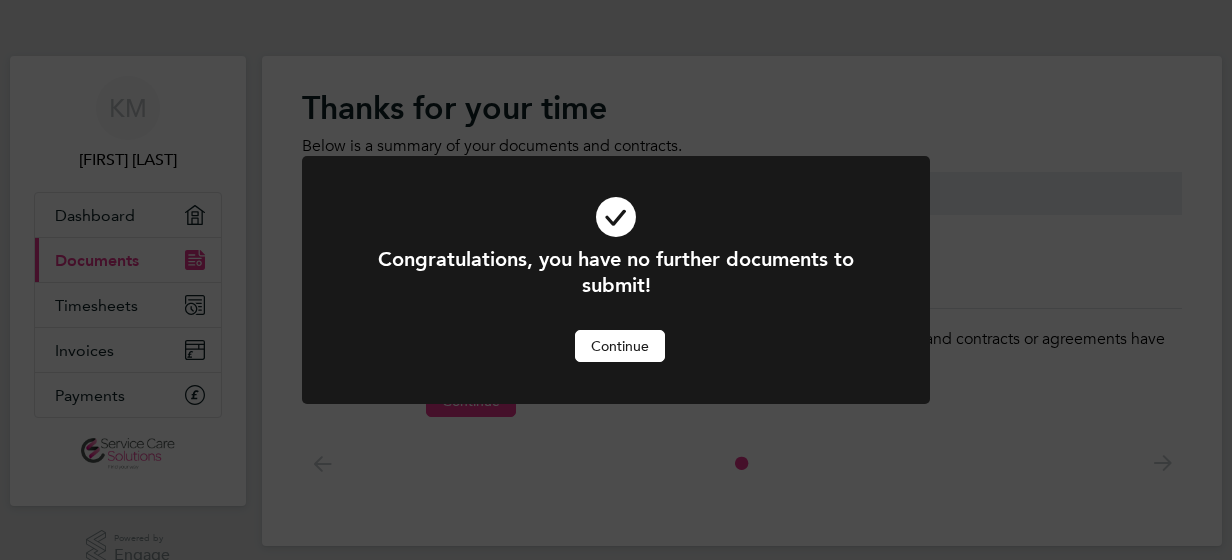 click on "Continue" at bounding box center [620, 346] 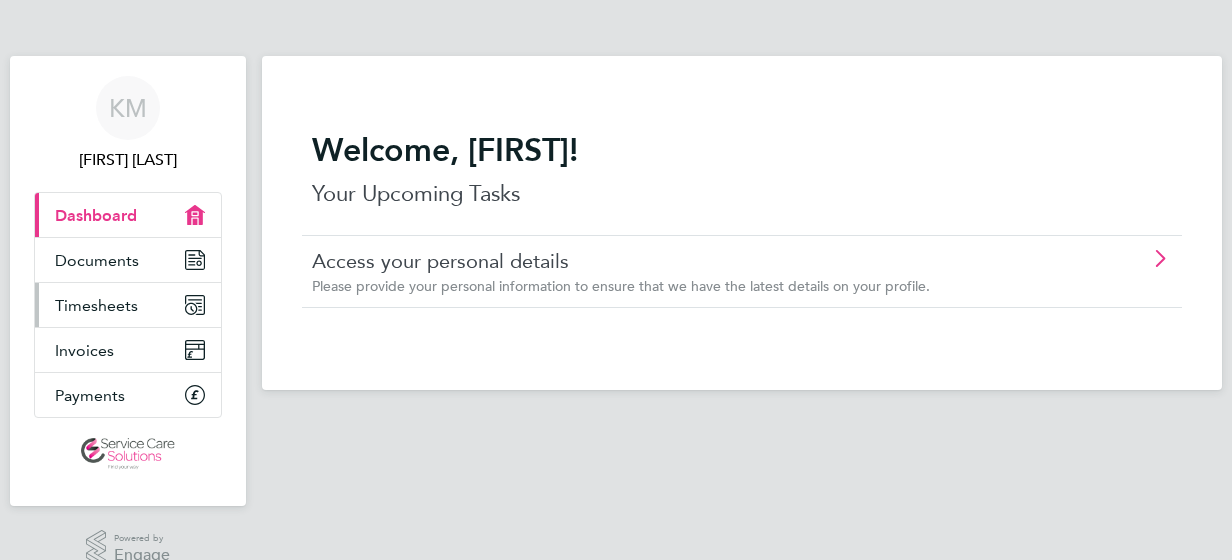 click on "Timesheets" at bounding box center [96, 305] 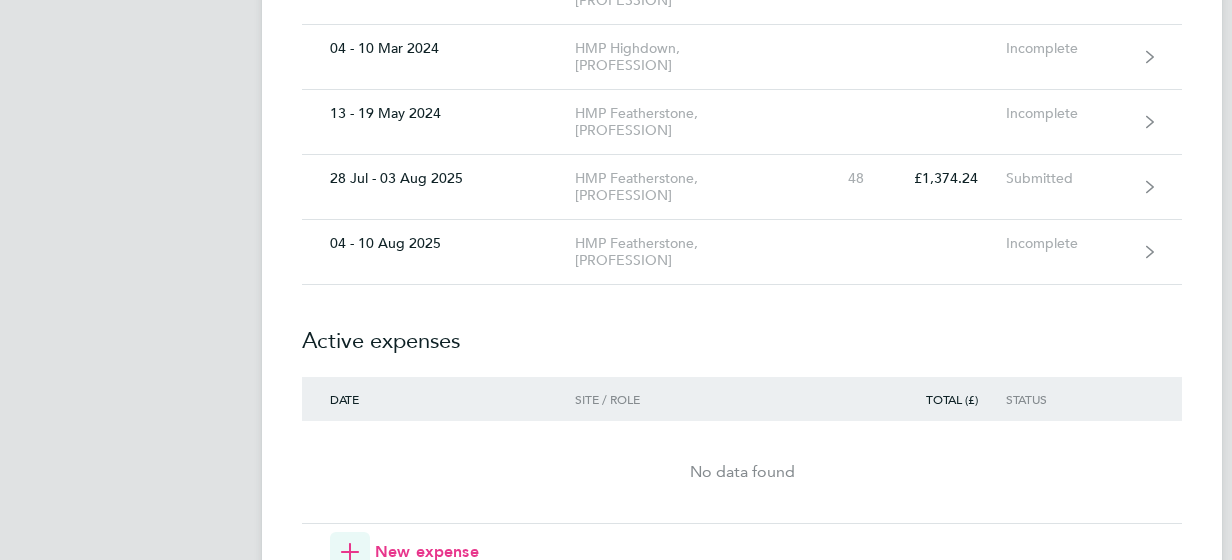 scroll, scrollTop: 2040, scrollLeft: 0, axis: vertical 